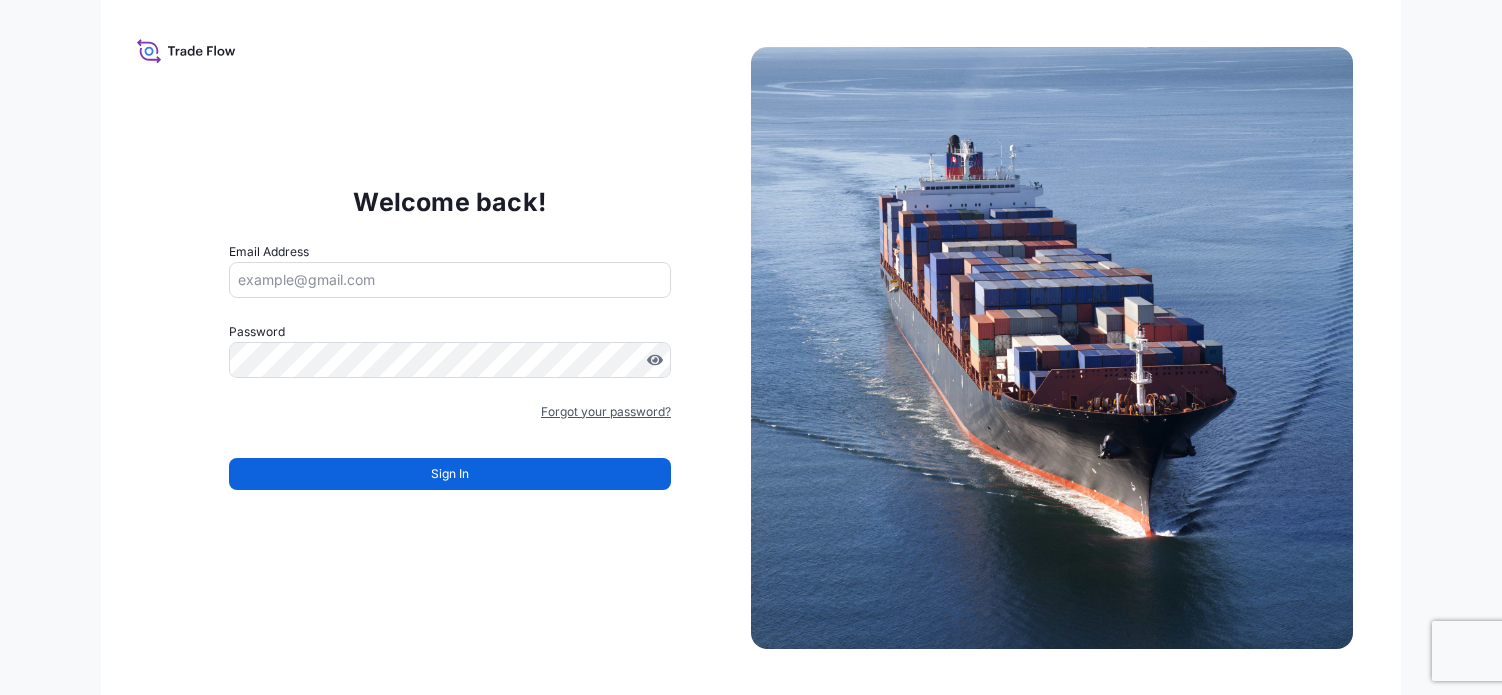 scroll, scrollTop: 0, scrollLeft: 0, axis: both 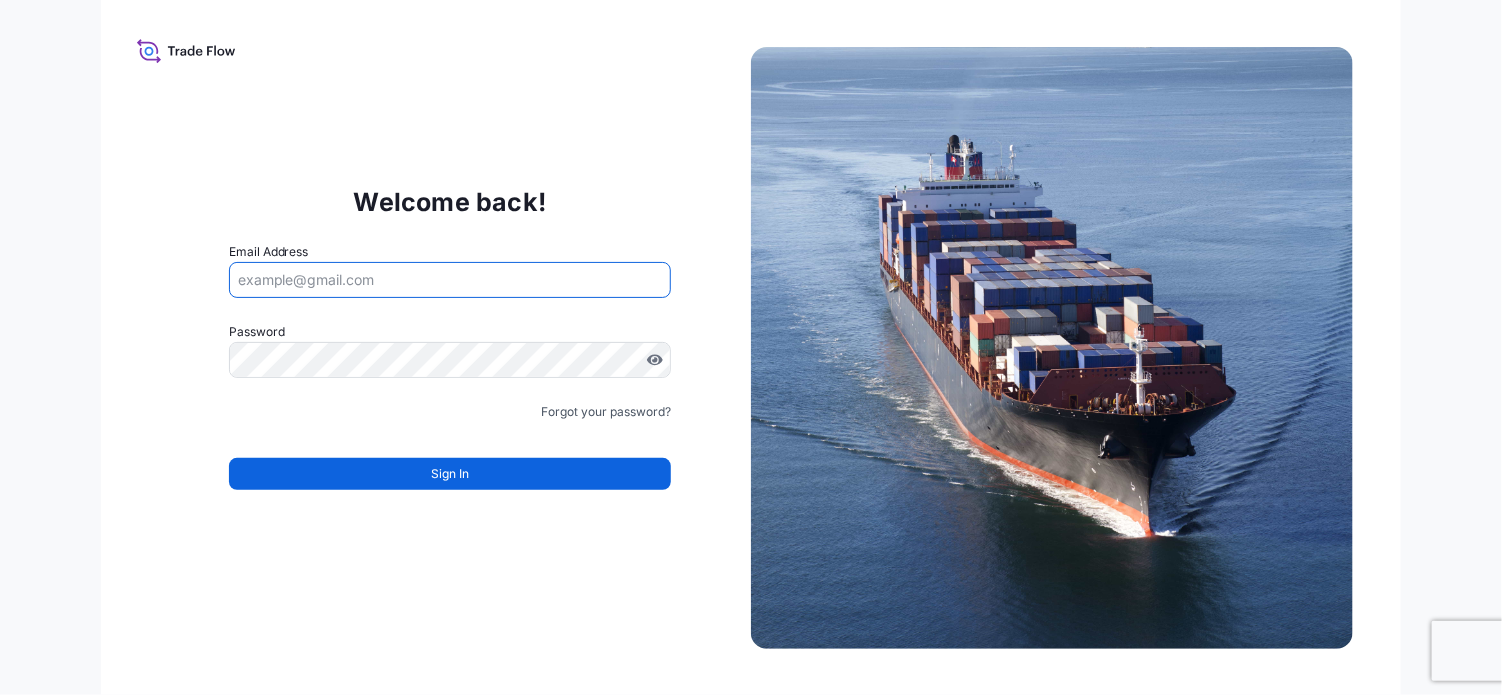 click on "Email Address" at bounding box center (450, 280) 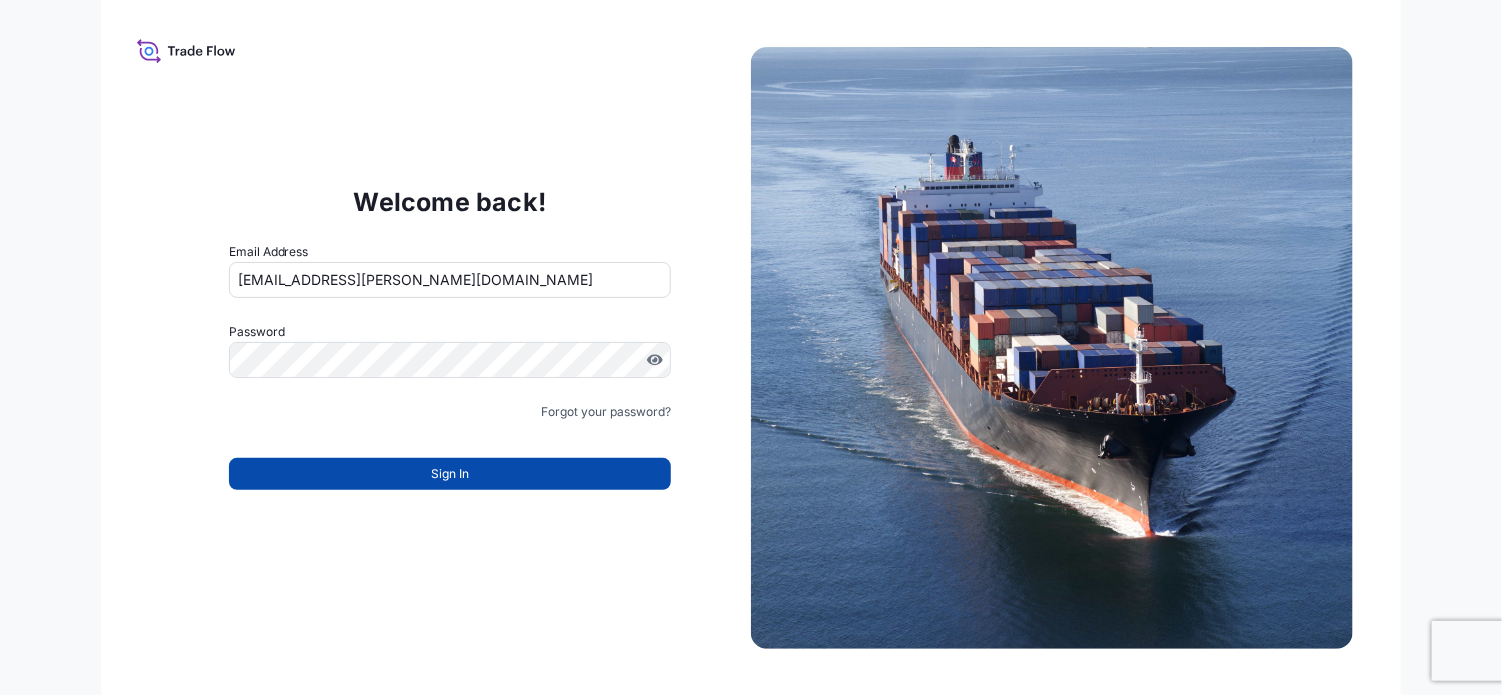 click on "Sign In" at bounding box center (450, 474) 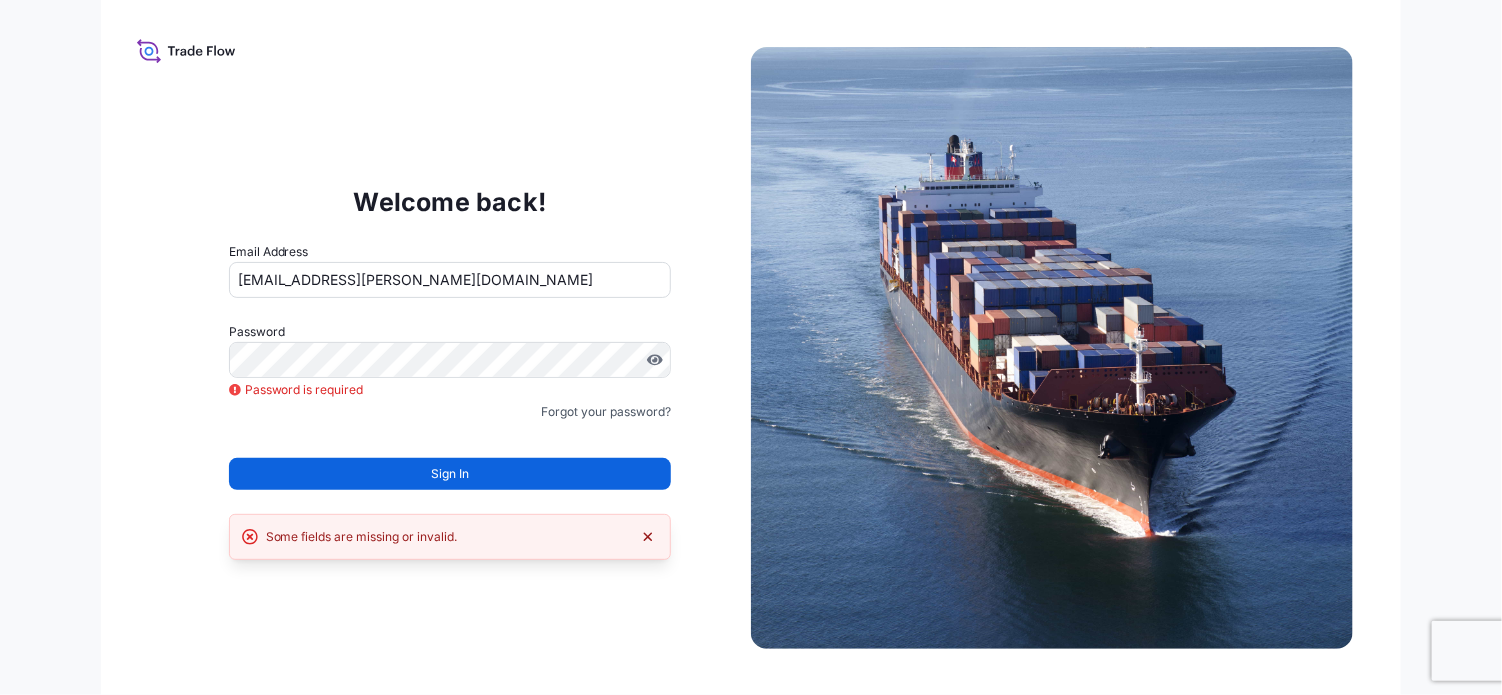 click 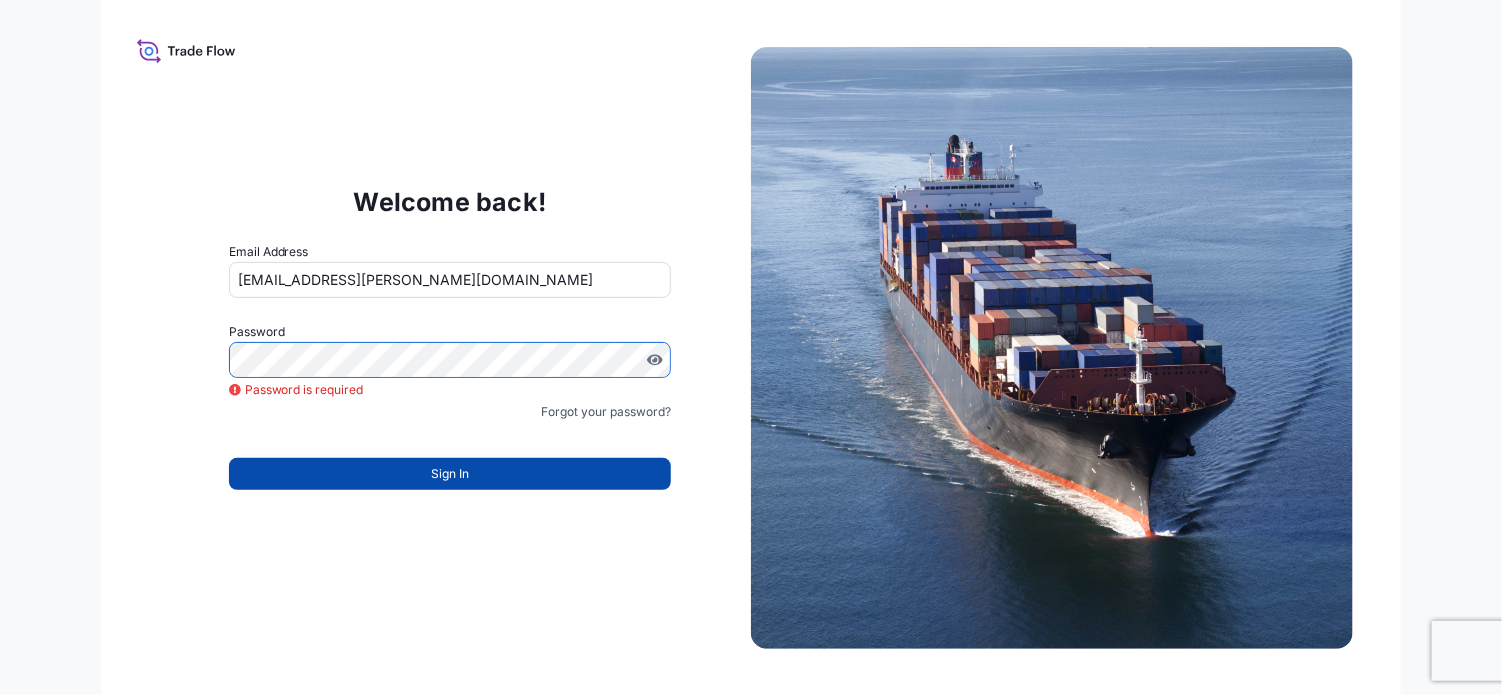 click on "Sign In" at bounding box center [450, 474] 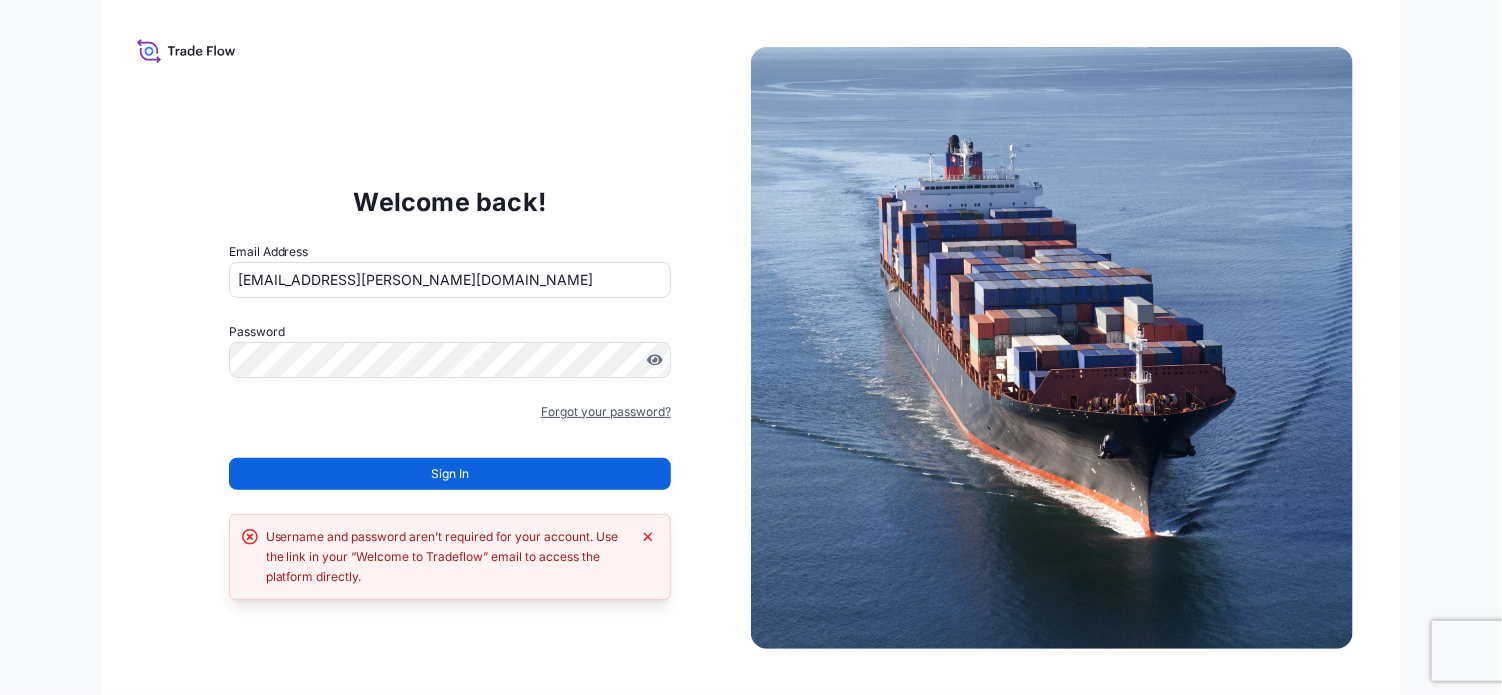 click on "Forgot your password?" at bounding box center [606, 412] 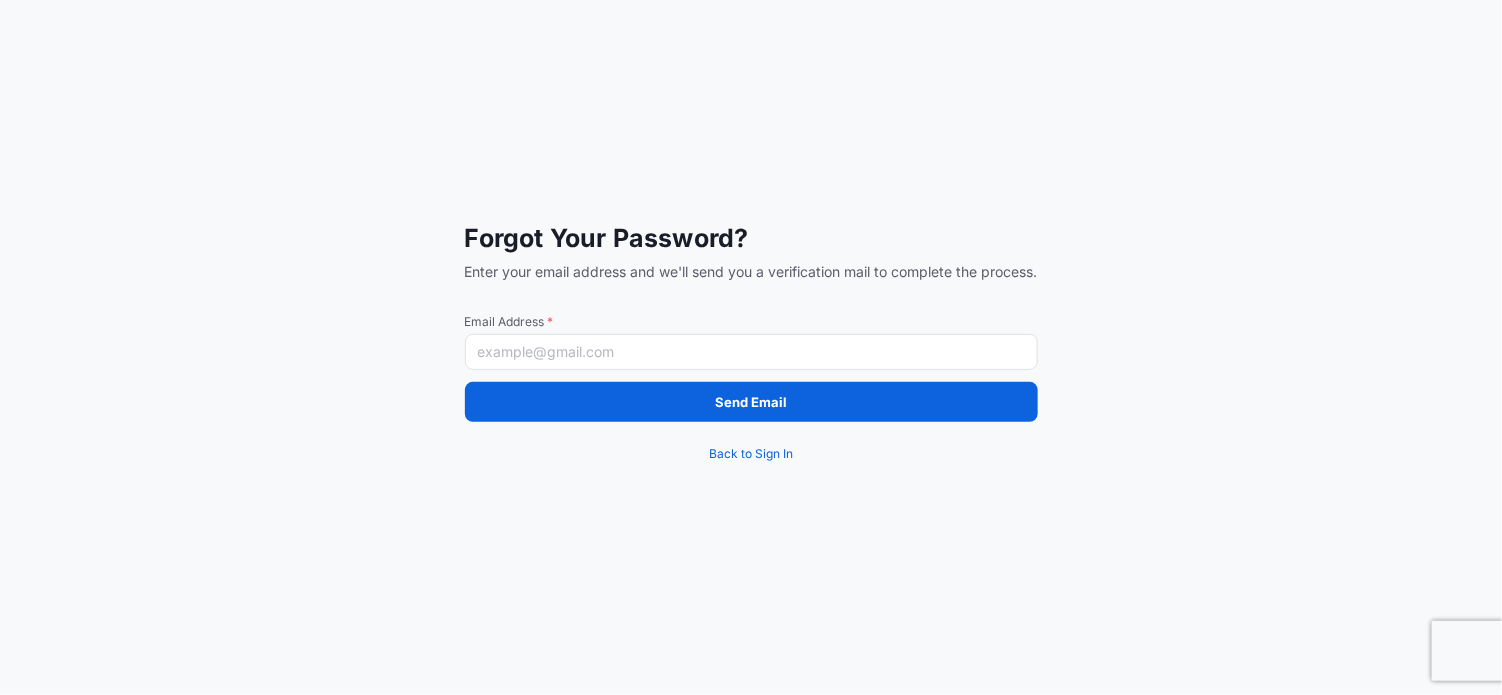 click on "Email Address   *" at bounding box center [751, 352] 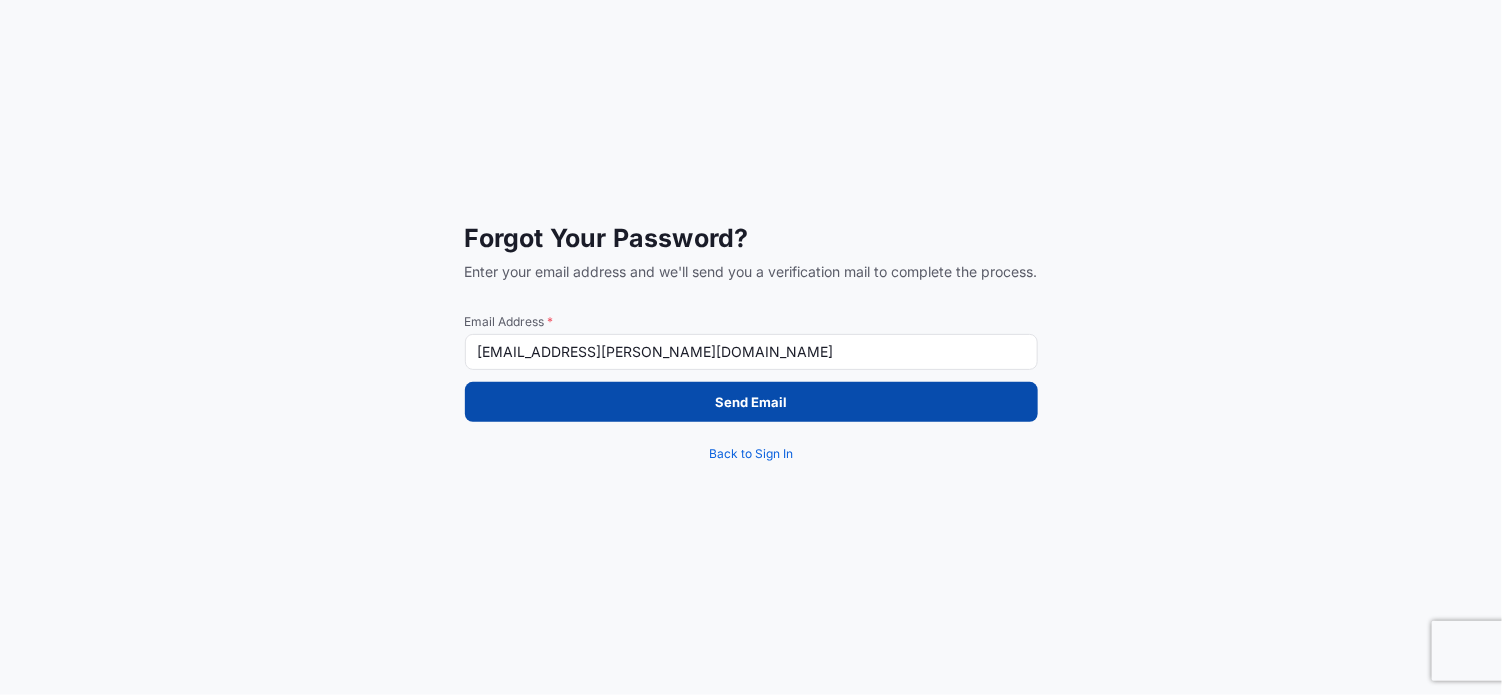 click on "Send Email" at bounding box center (751, 402) 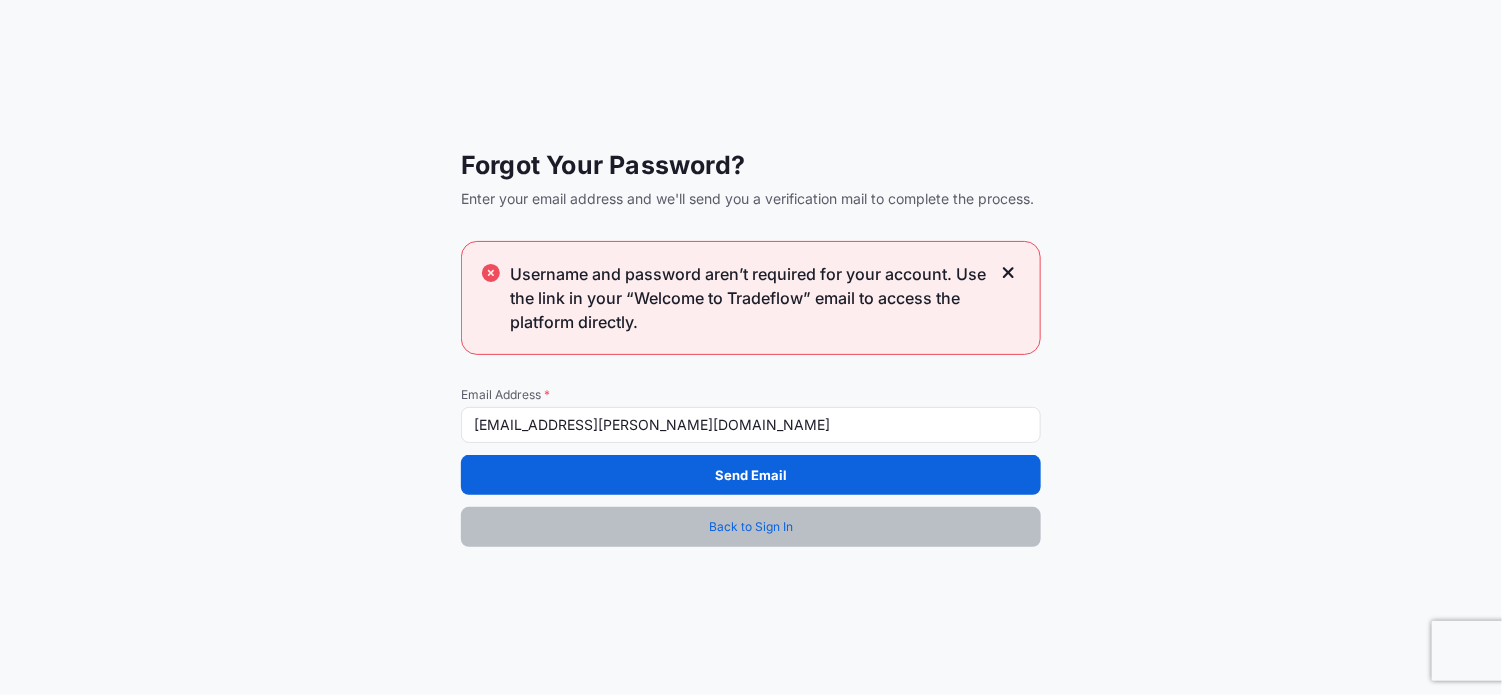 click on "Back to Sign In" at bounding box center (751, 527) 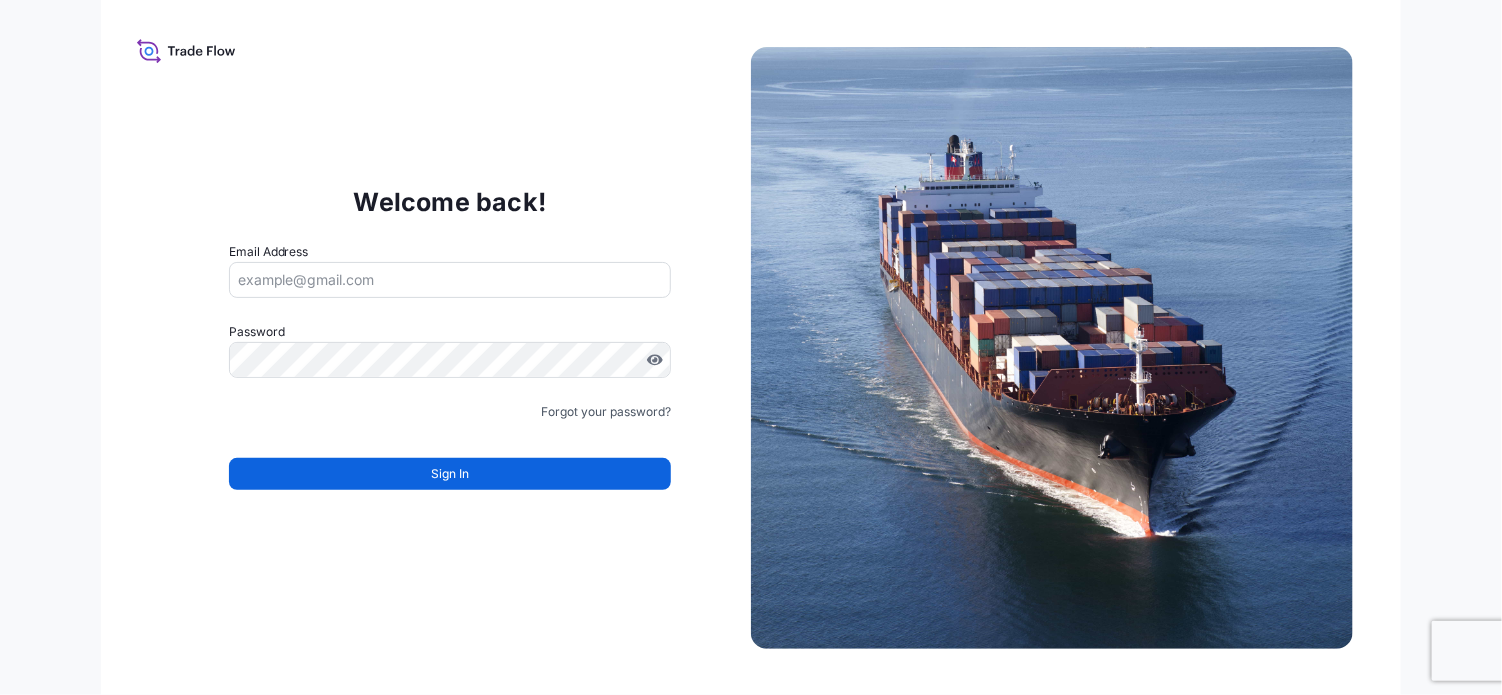 click on "Email Address" at bounding box center (450, 280) 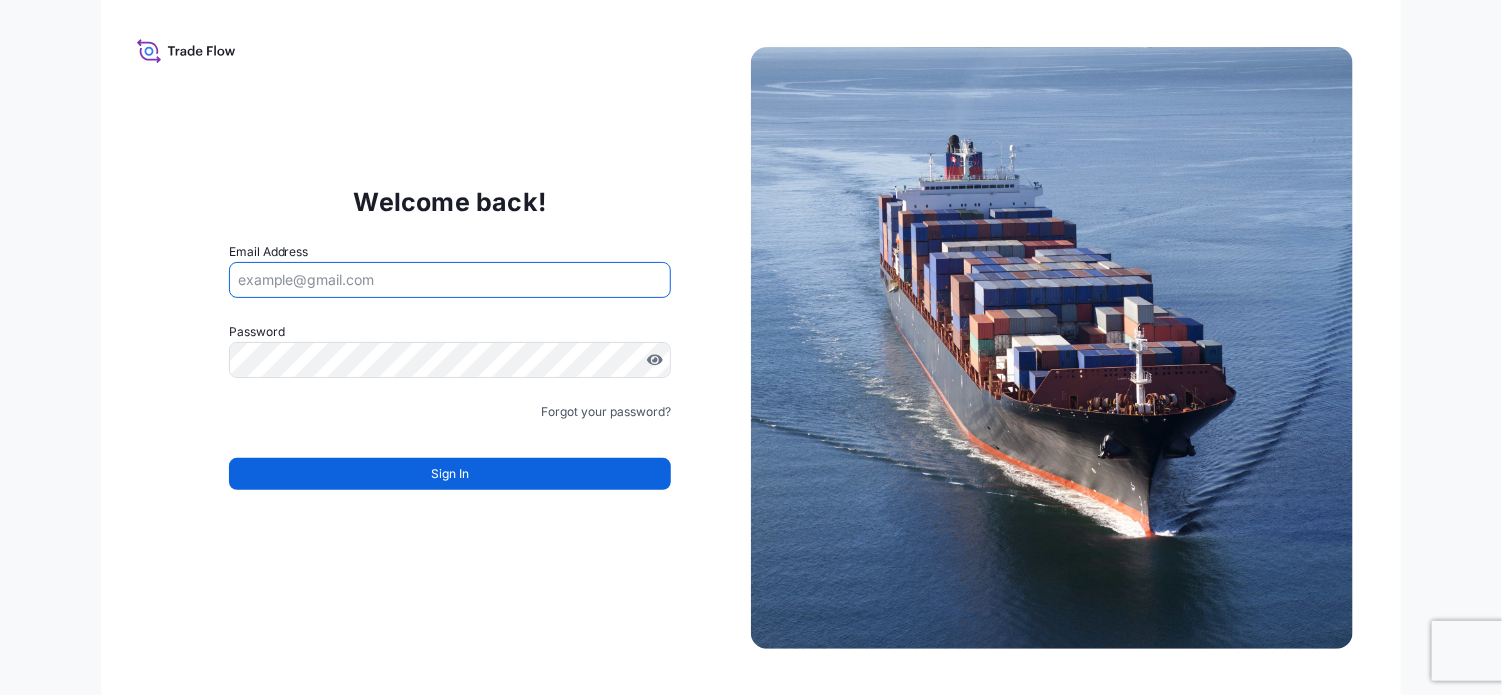 type on "[EMAIL_ADDRESS][PERSON_NAME][DOMAIN_NAME]" 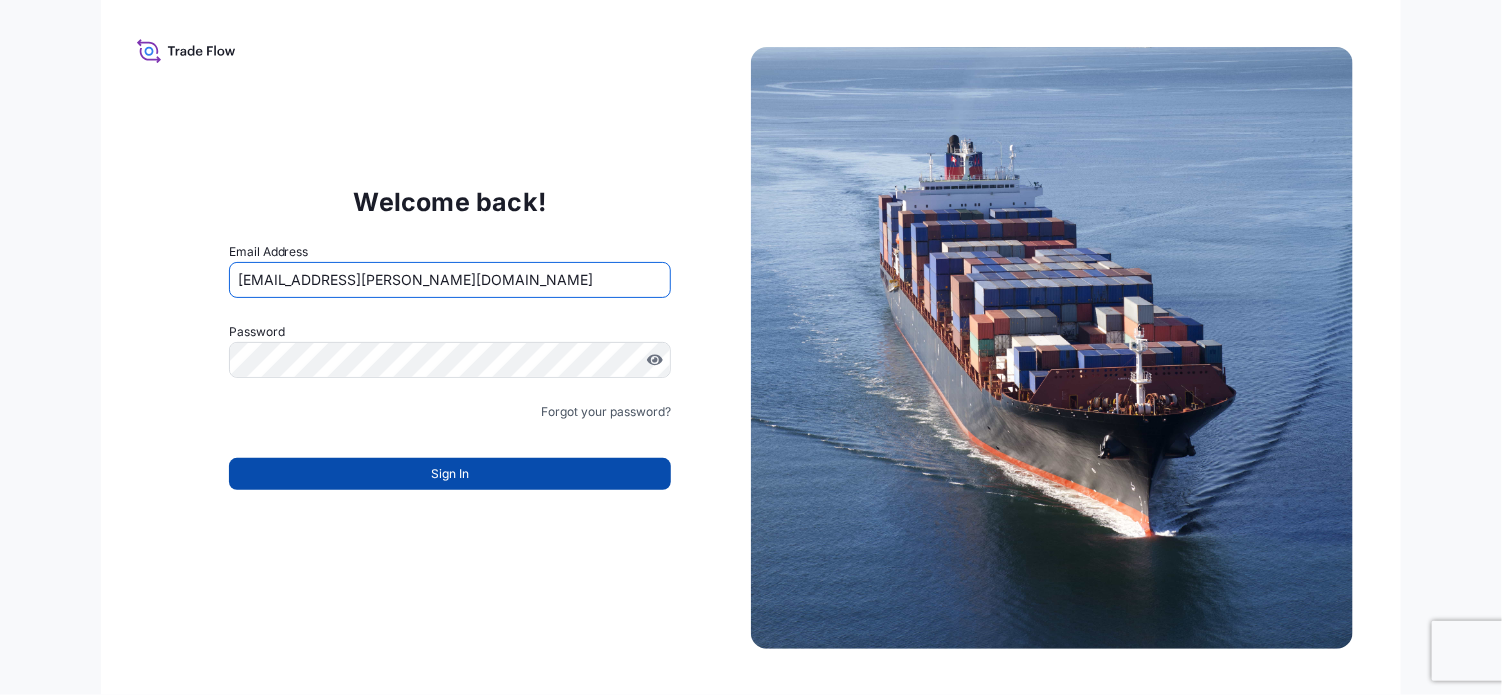 click on "Sign In" at bounding box center (450, 474) 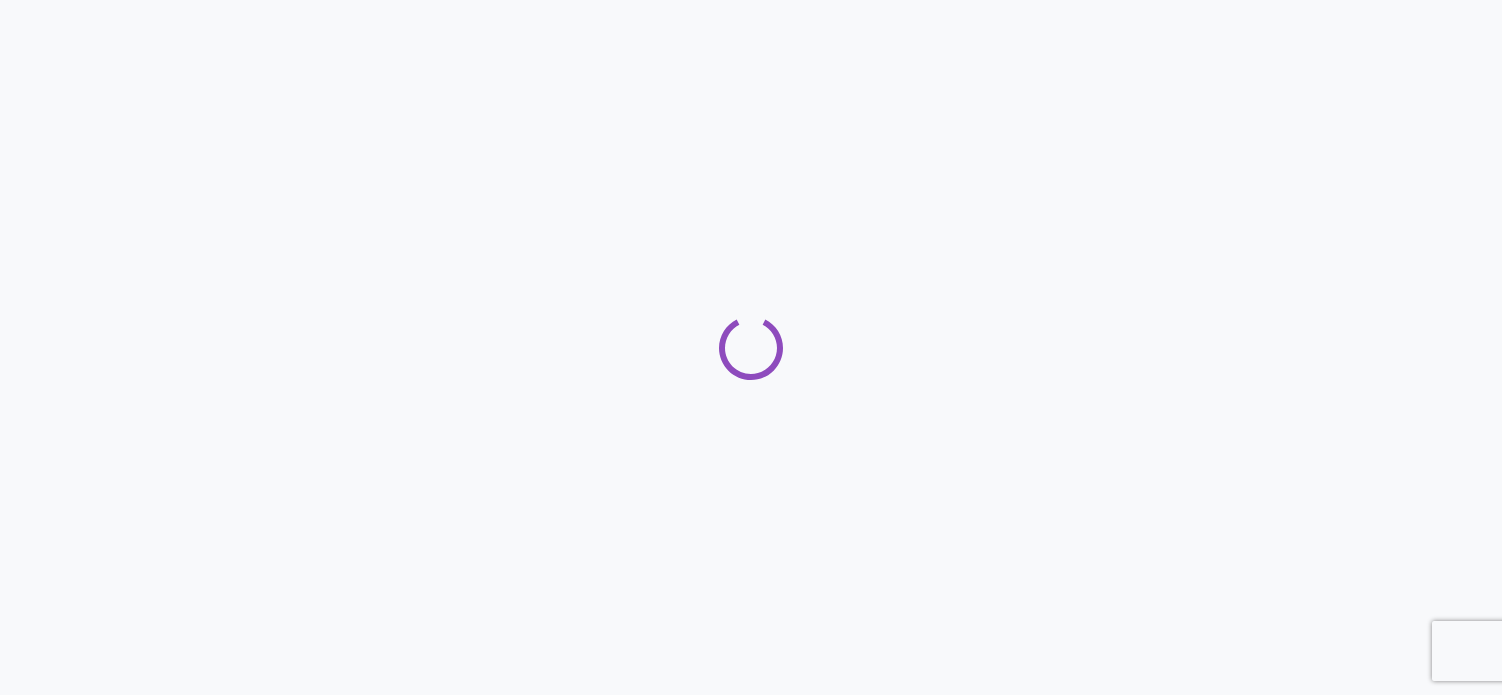 scroll, scrollTop: 0, scrollLeft: 0, axis: both 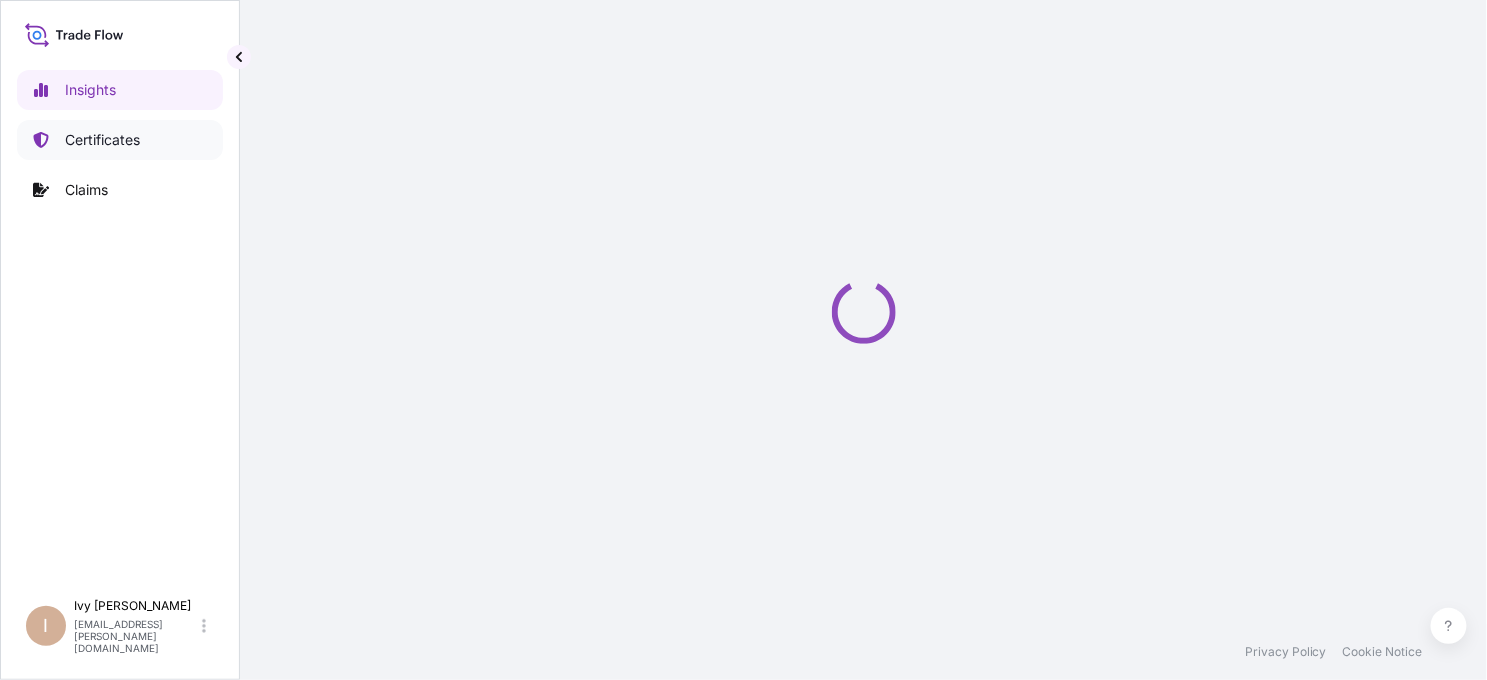 select on "2025" 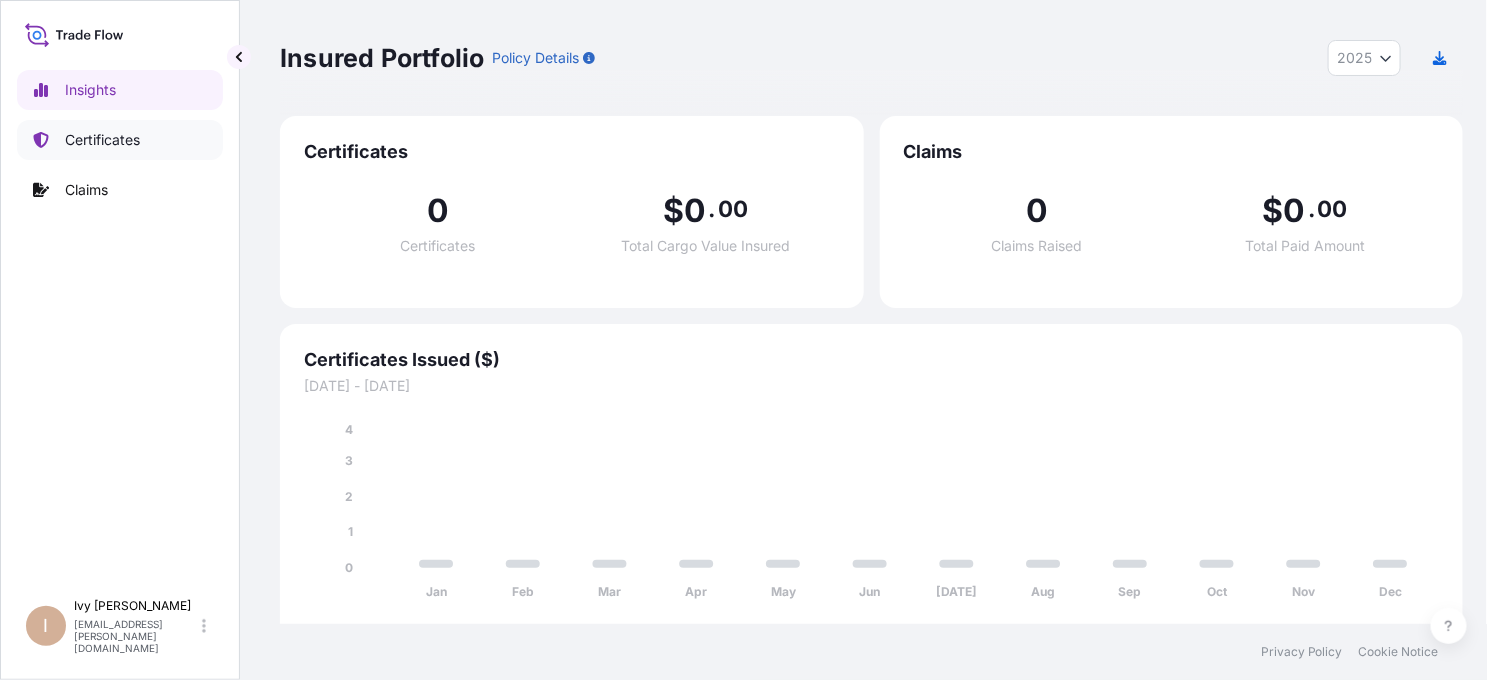 click on "Certificates" at bounding box center (102, 140) 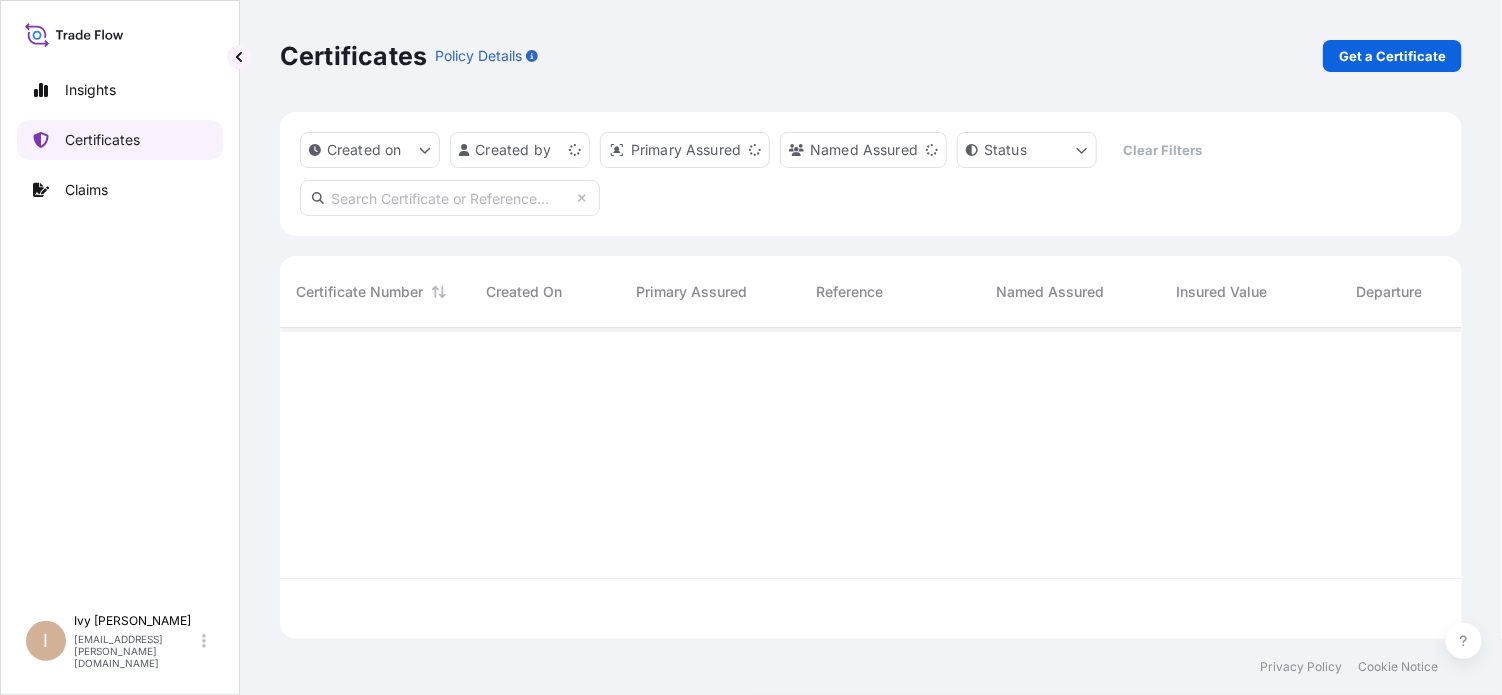 scroll, scrollTop: 15, scrollLeft: 16, axis: both 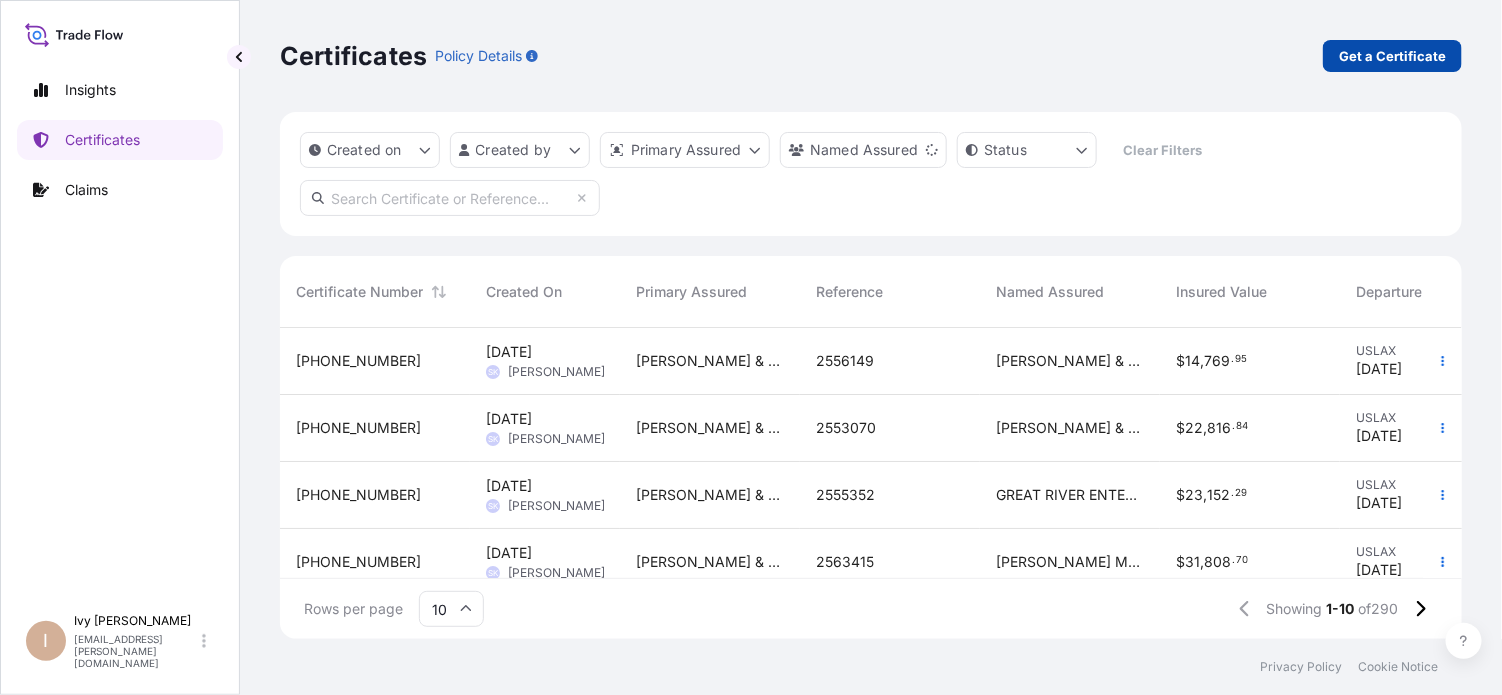 click on "Get a Certificate" at bounding box center [1392, 56] 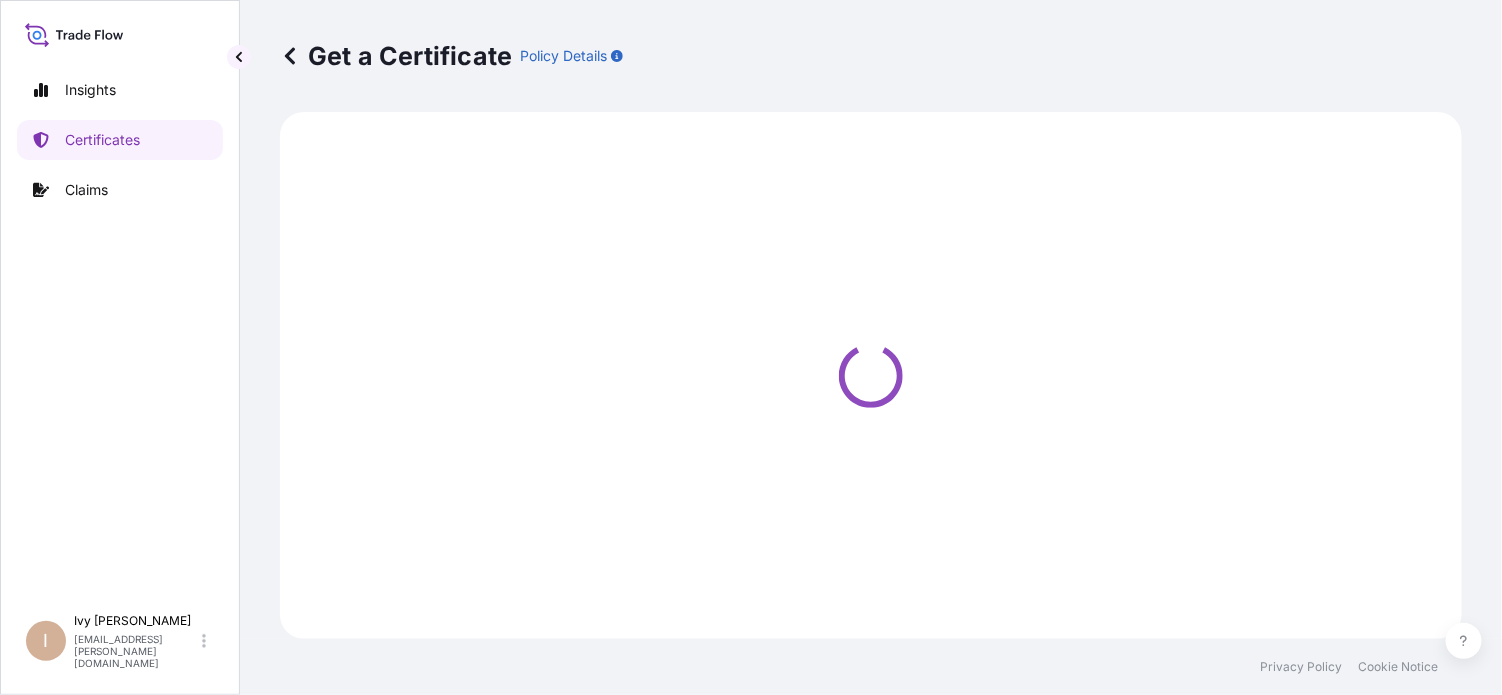 select on "Sea" 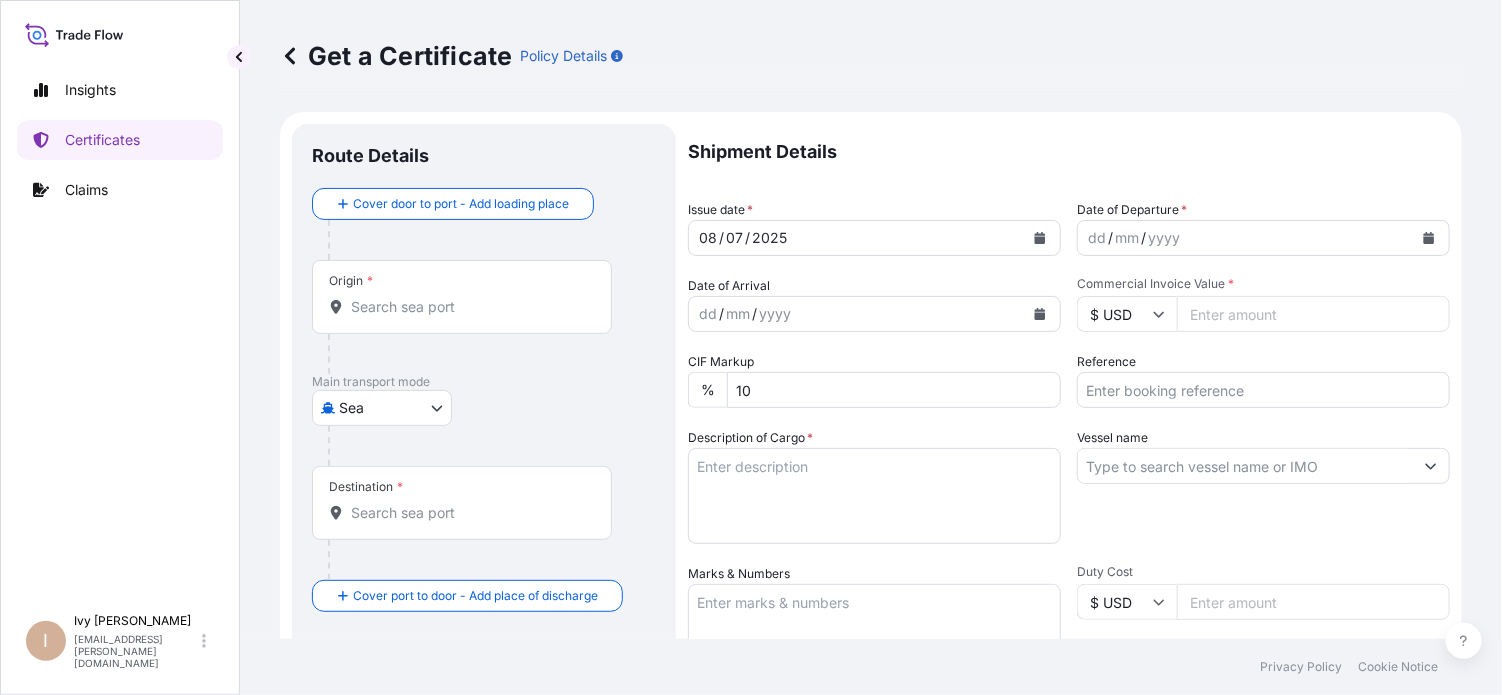 click on "Origin *" at bounding box center [469, 307] 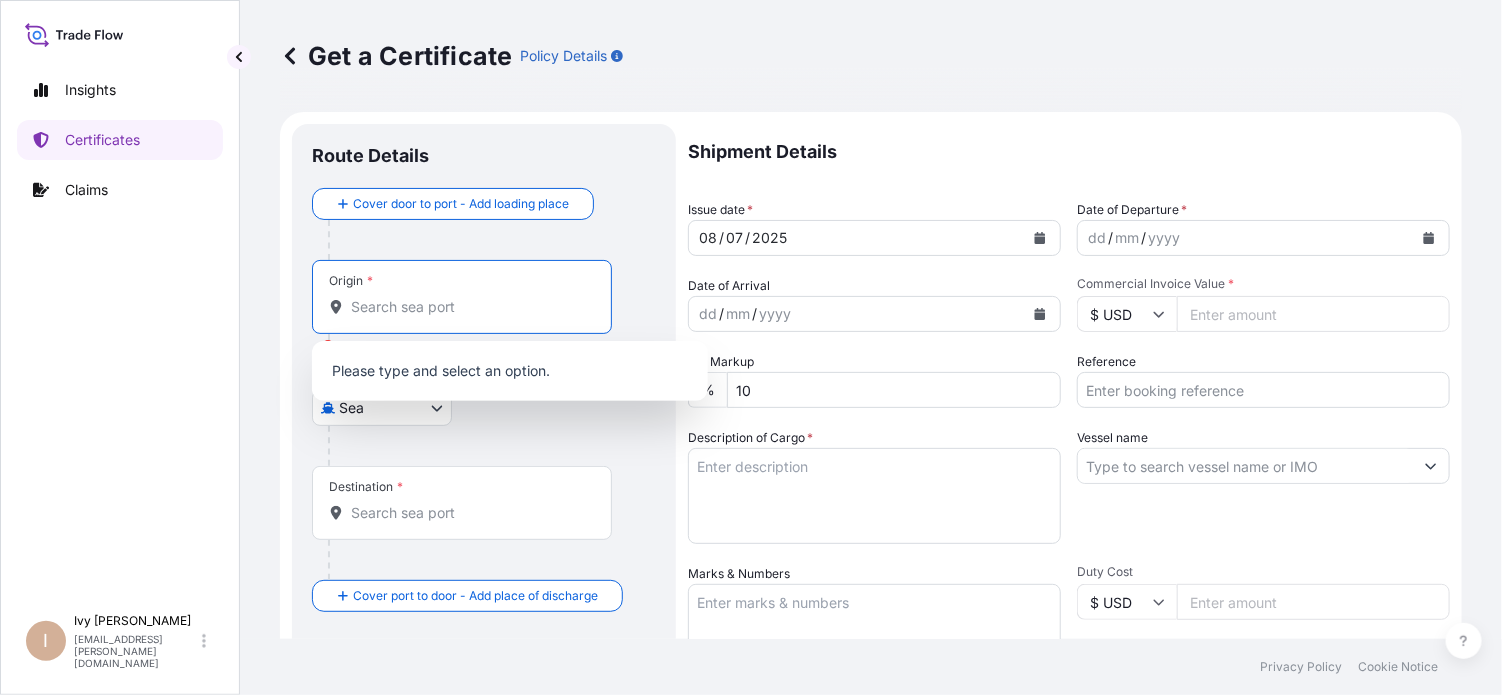 click on "Origin * Please select an origin" at bounding box center (469, 307) 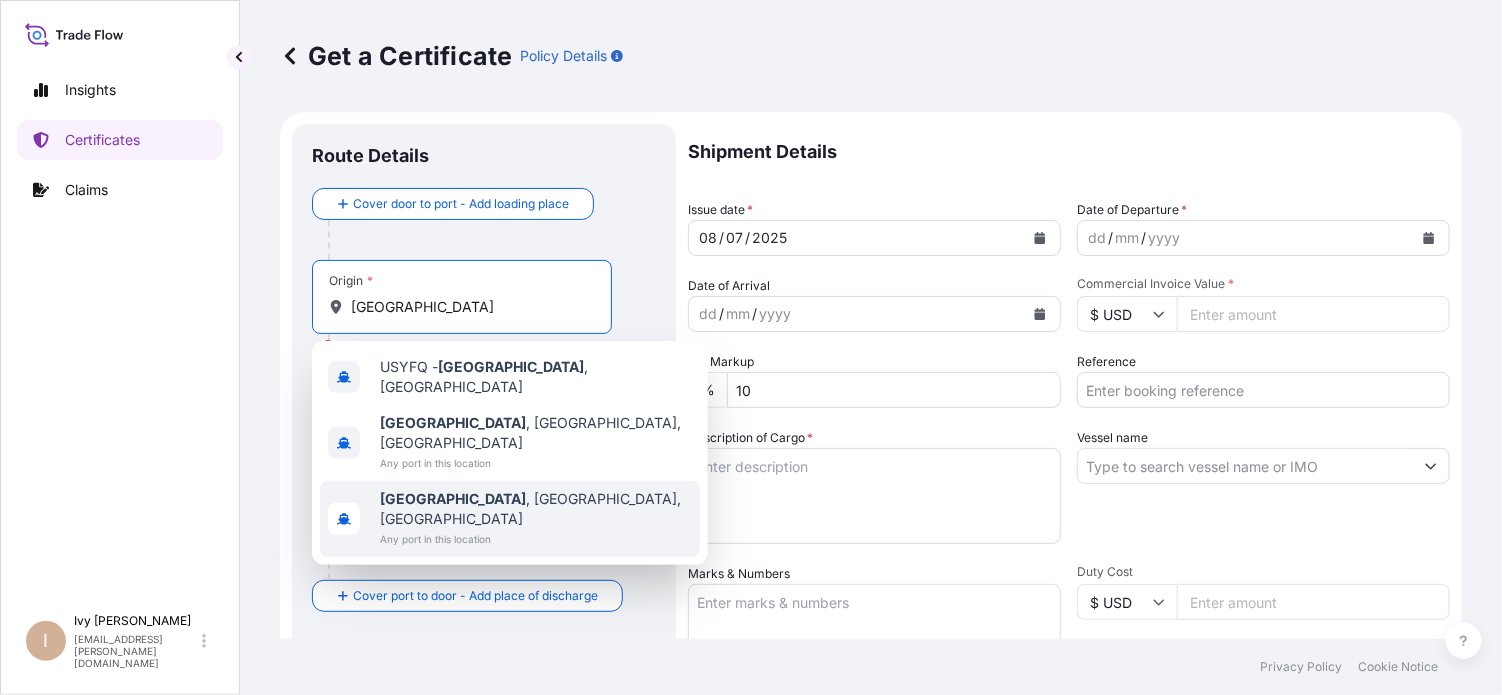 click on "Lafayette , IN, USA" at bounding box center [536, 509] 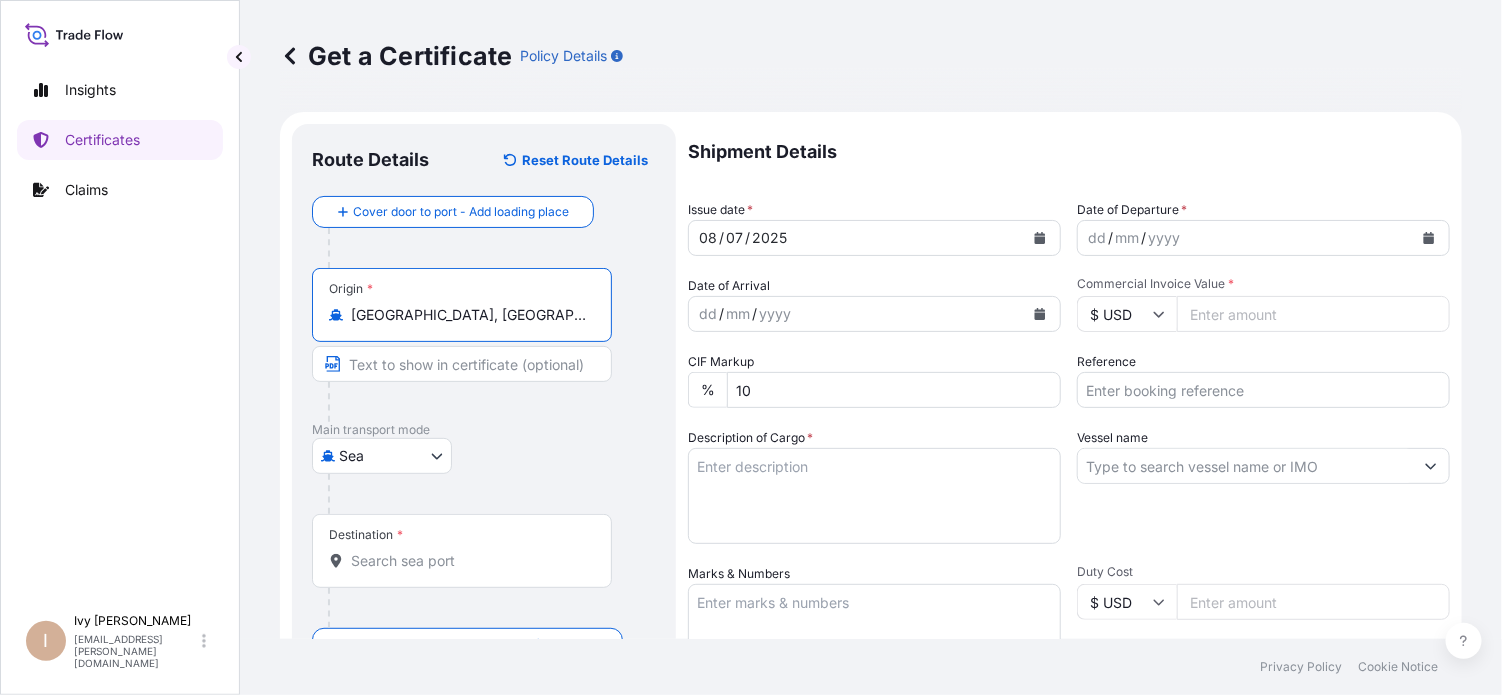 type on "Lafayette, IN, USA" 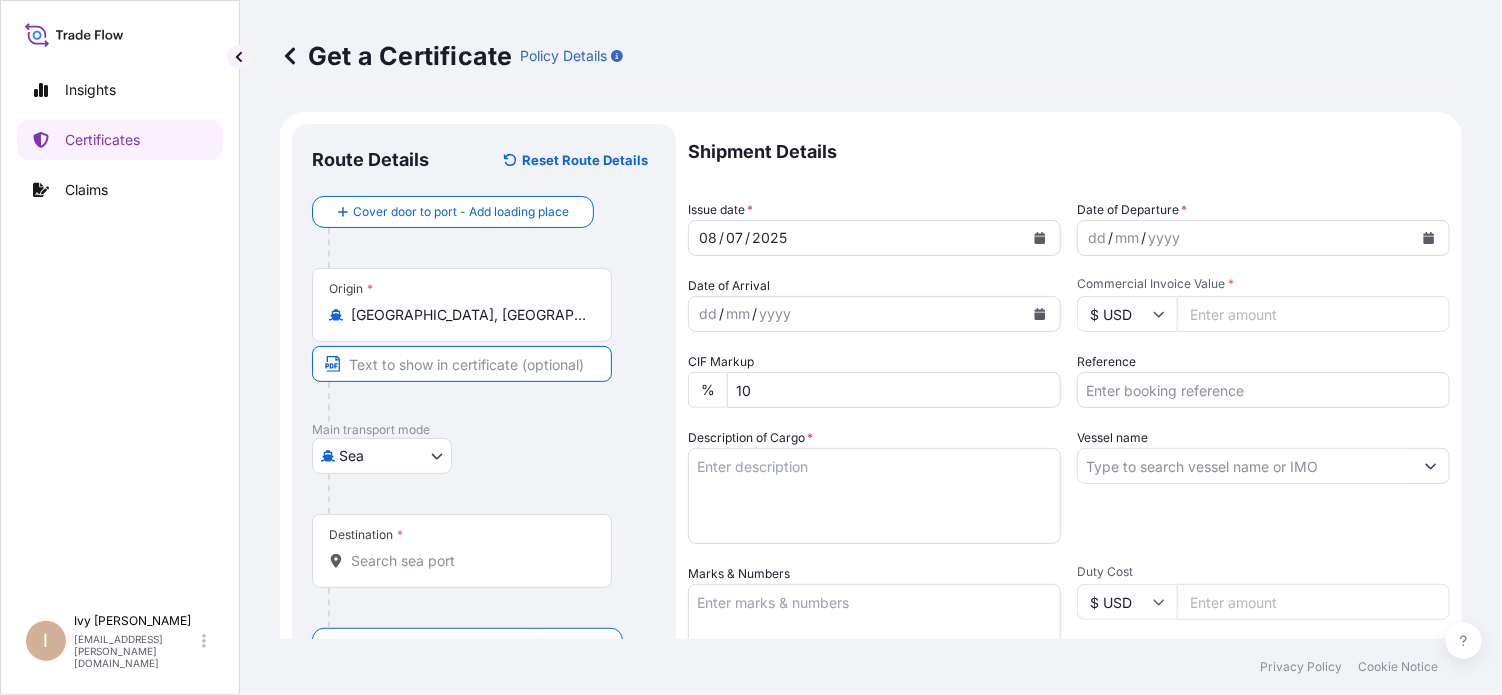 click at bounding box center (462, 364) 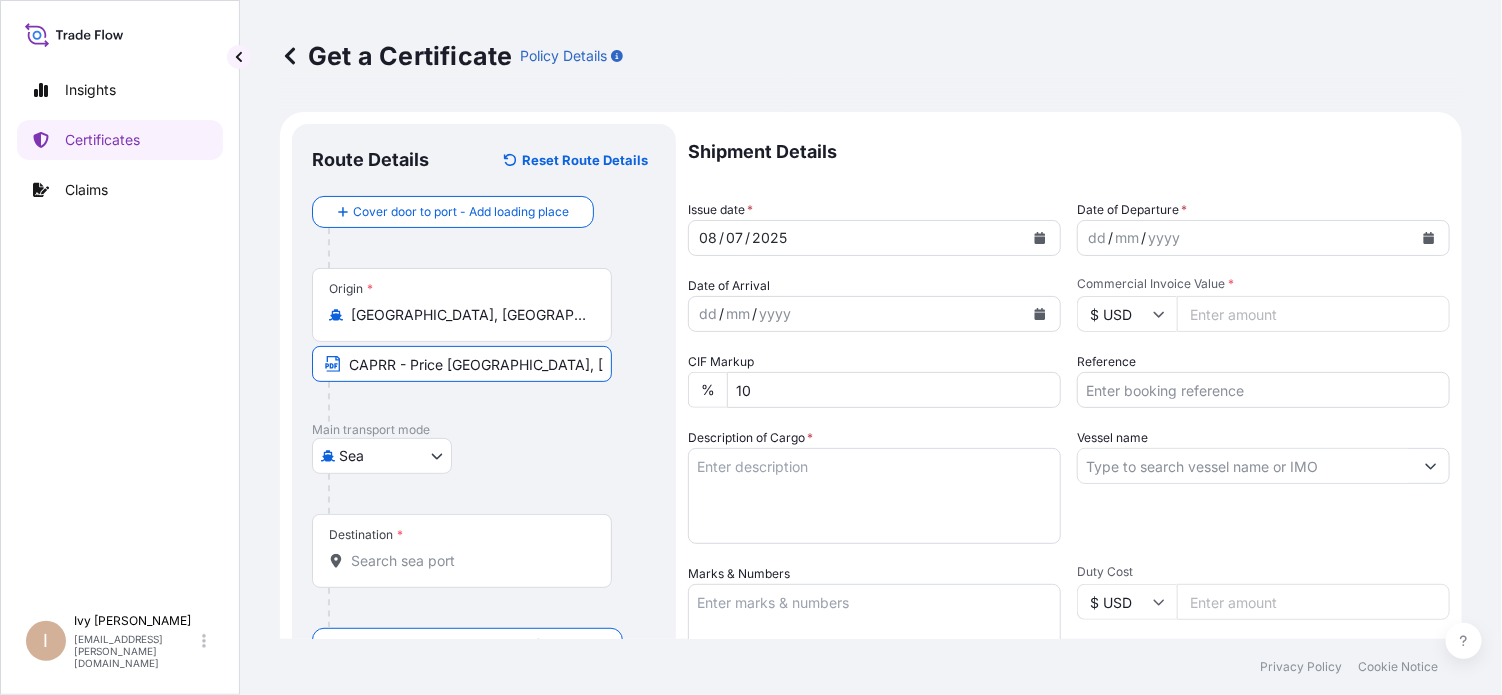 type on "CAPRR - Price Rupert, Canada" 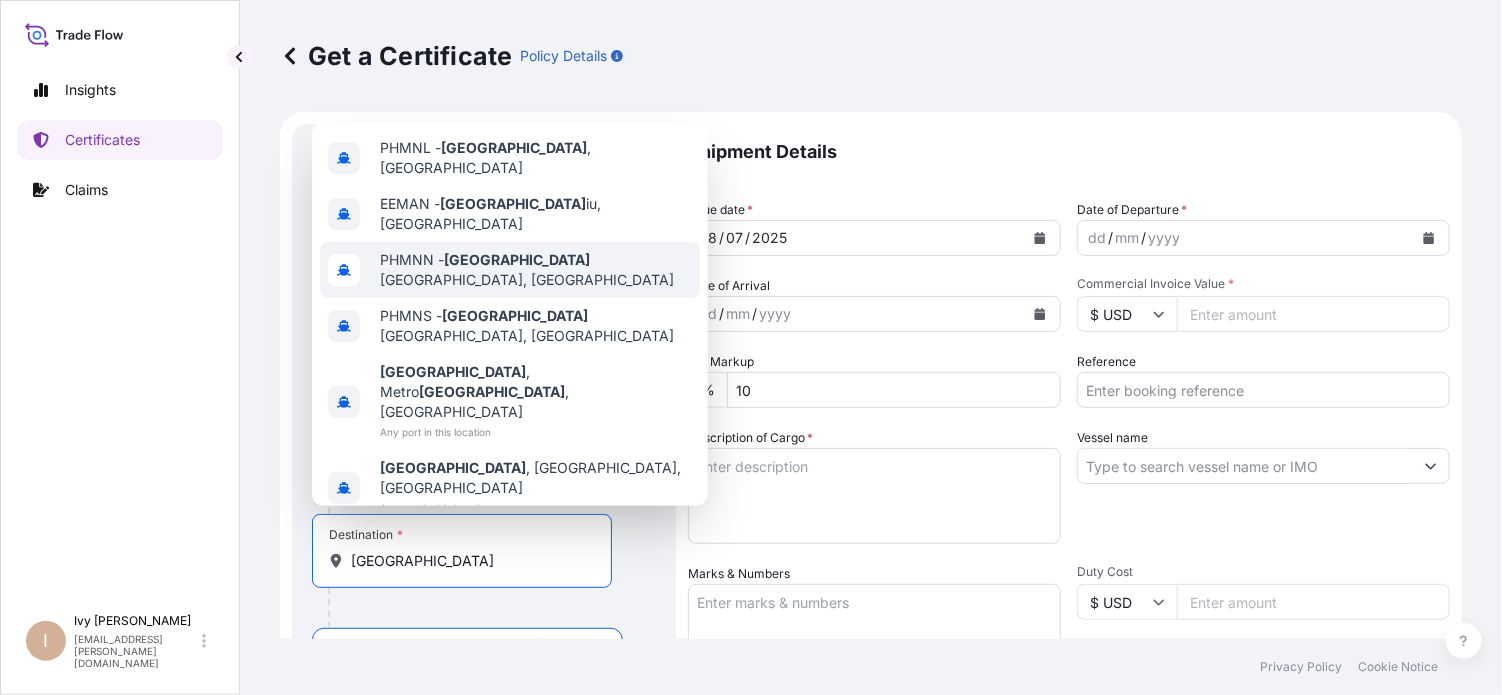 click on "PHMNN -  Manila  North Harbour, Philippines" at bounding box center [536, 270] 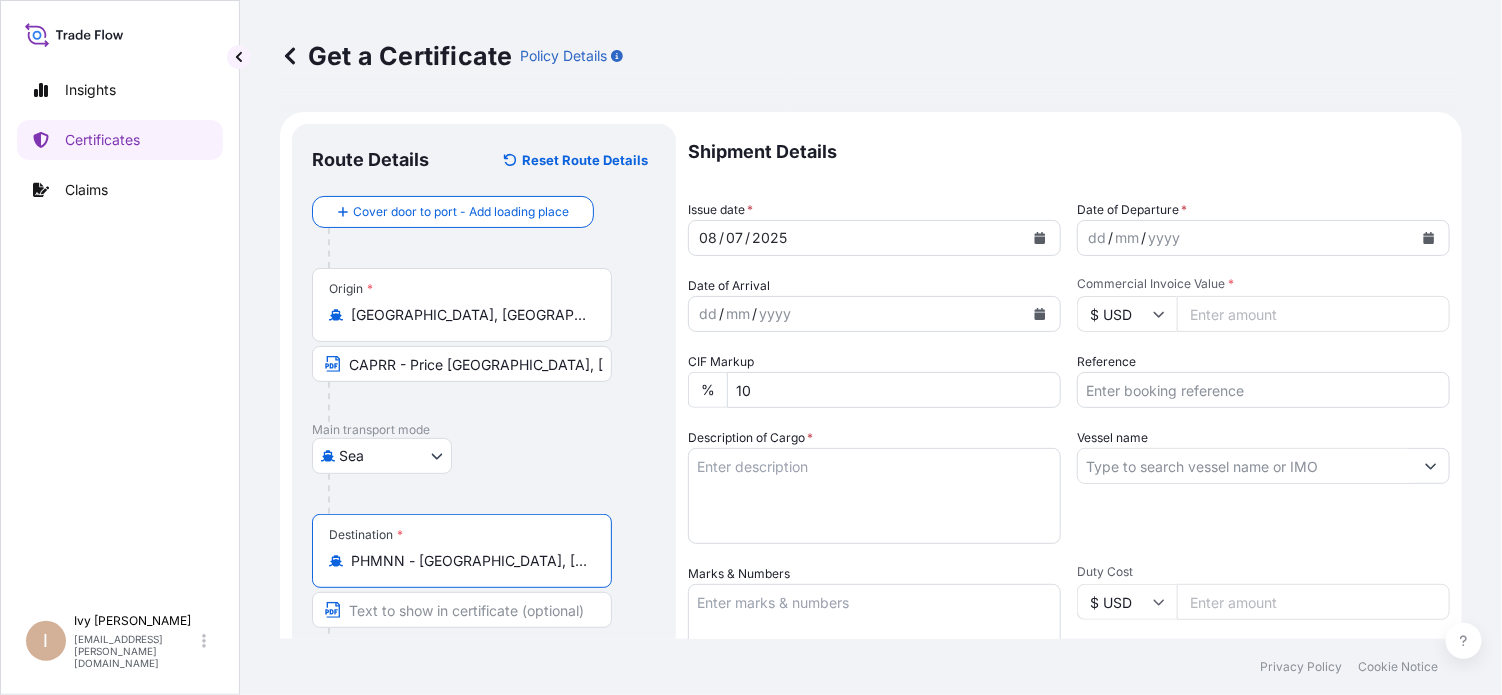 type on "PHMNN - Manila North Harbour, Philippines" 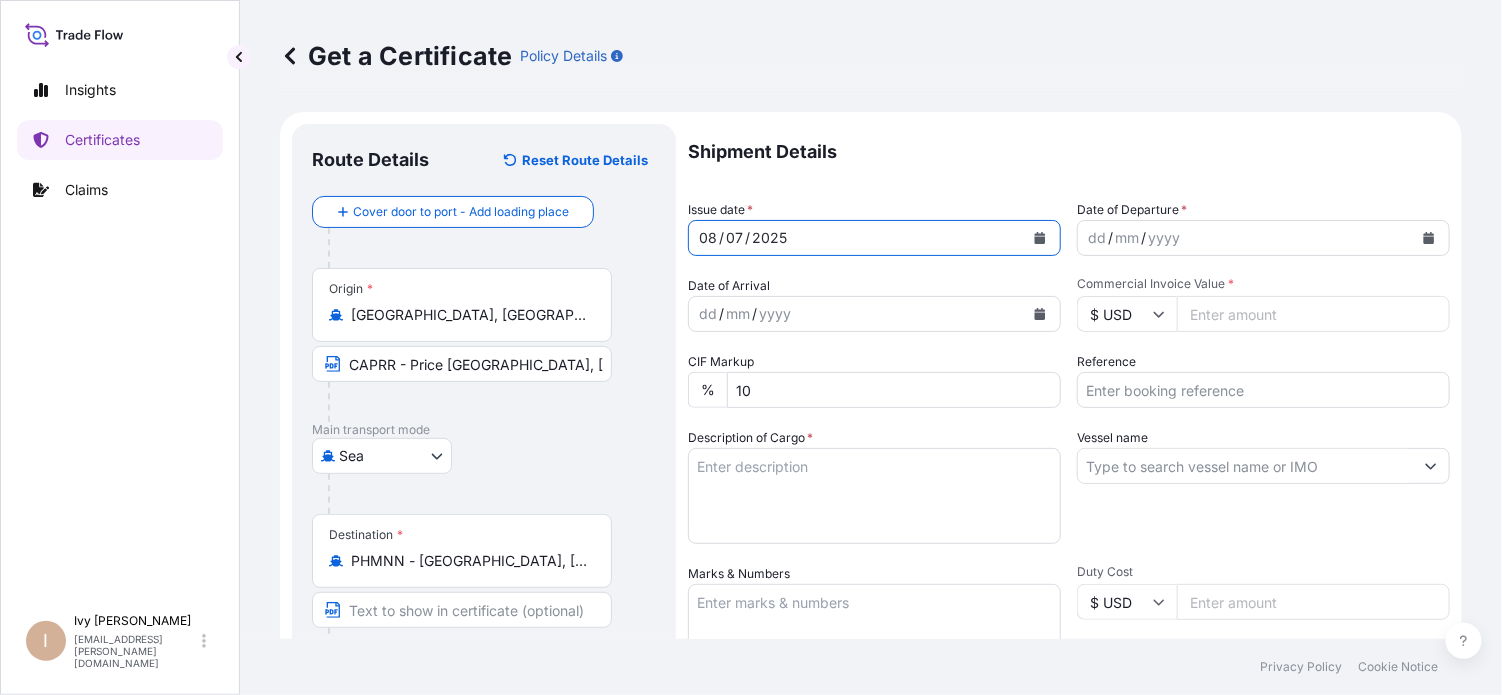 click on "08 / 07 / 2025" at bounding box center [856, 238] 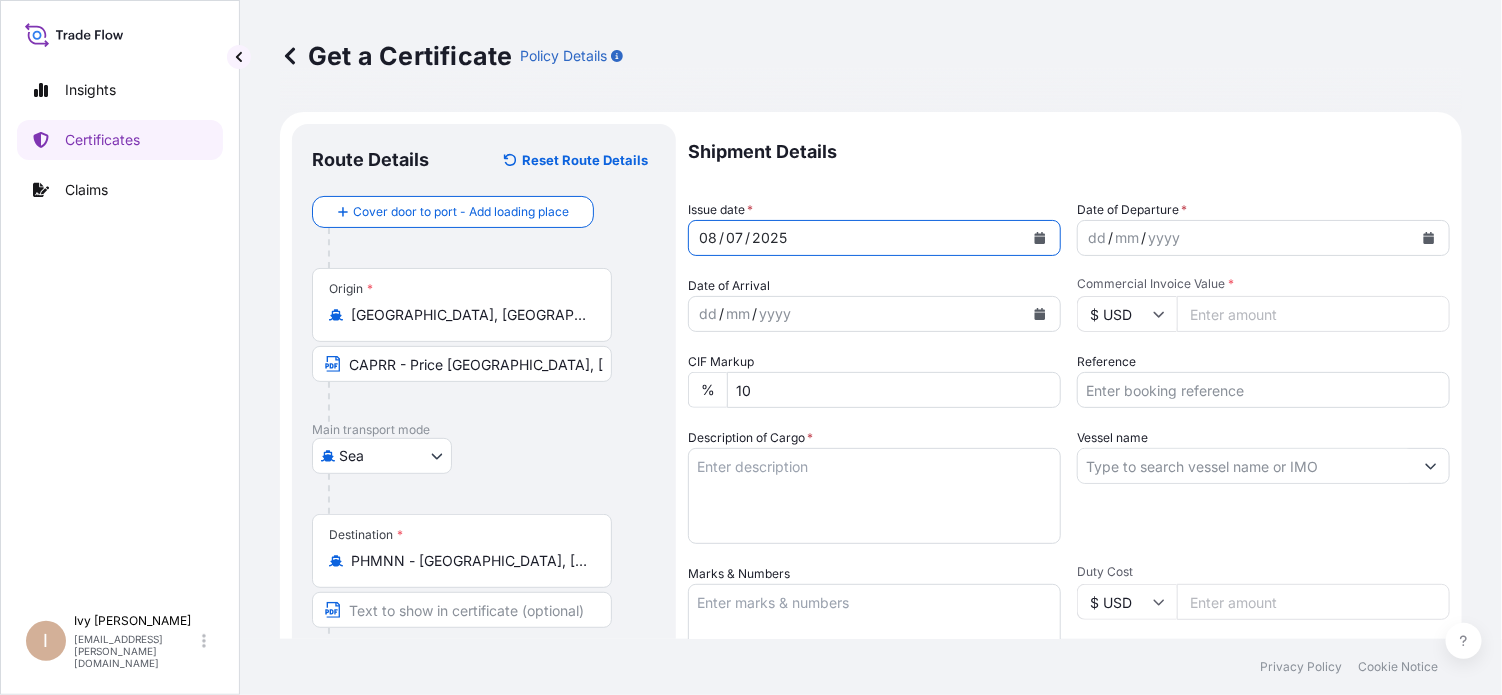 click 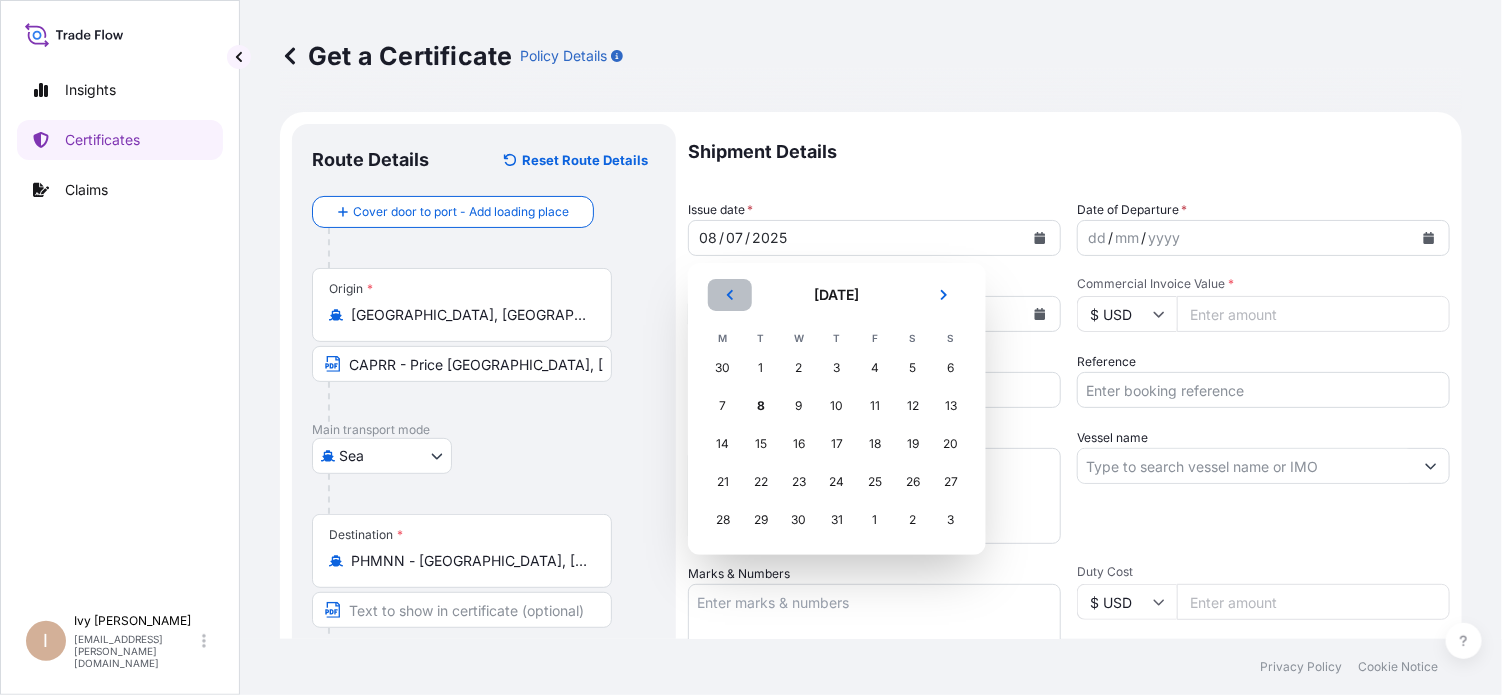 click 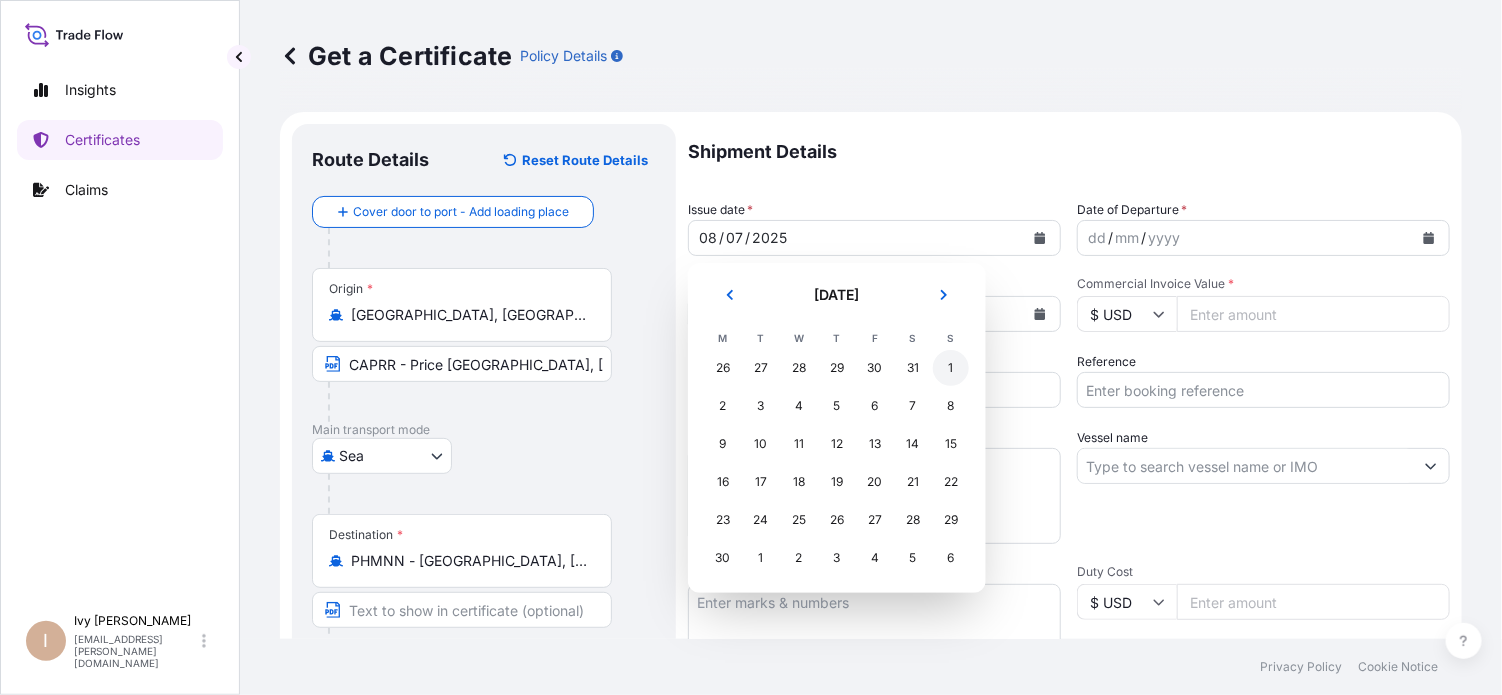 click on "1" at bounding box center [951, 368] 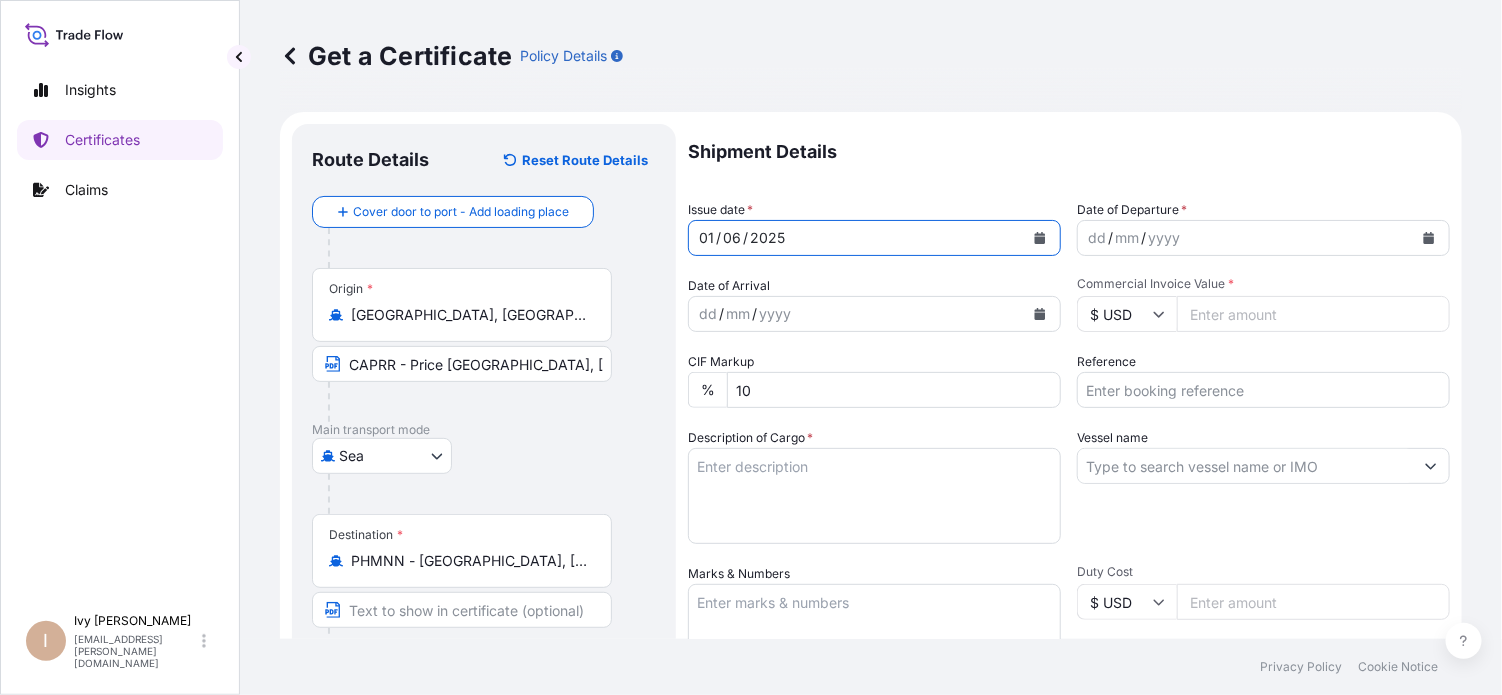 click 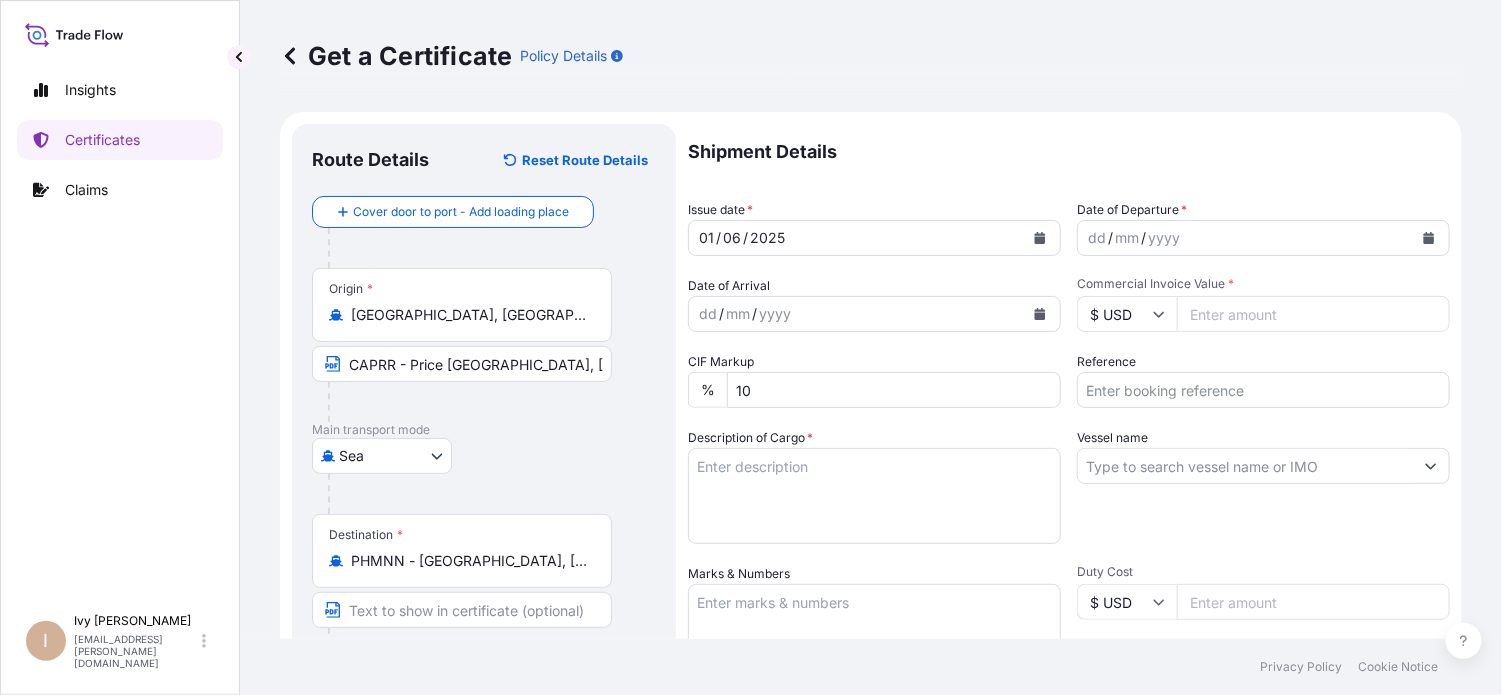 click on "Commercial Invoice Value    *" at bounding box center (1313, 314) 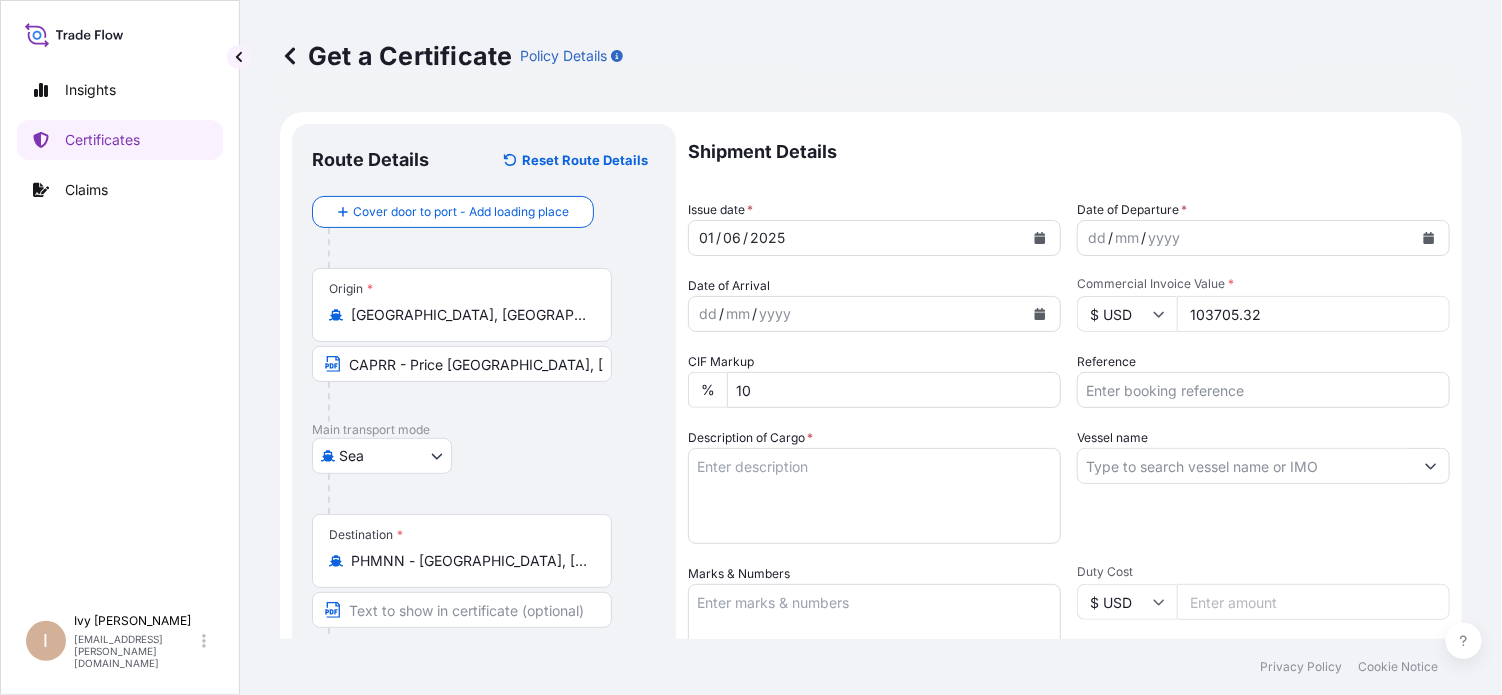 type on "103705.32" 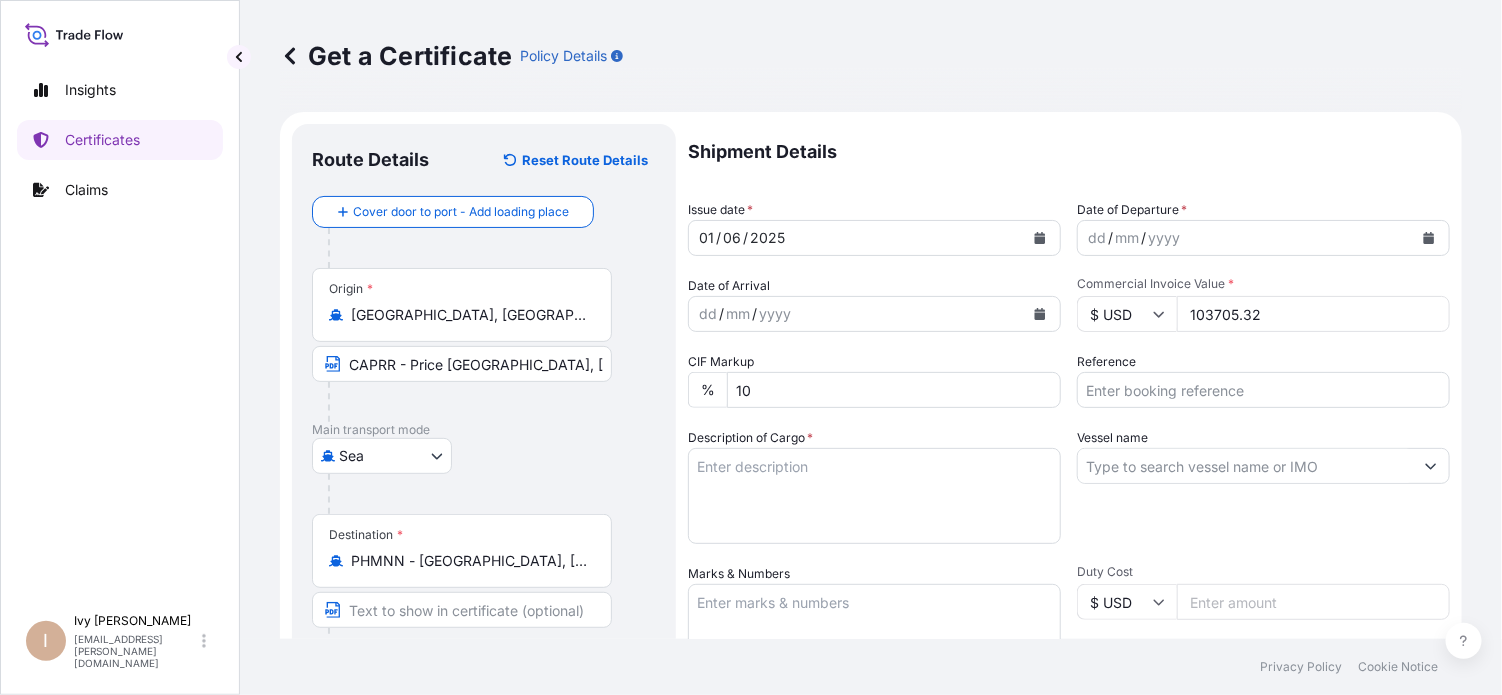 click on "Reference" at bounding box center (1263, 390) 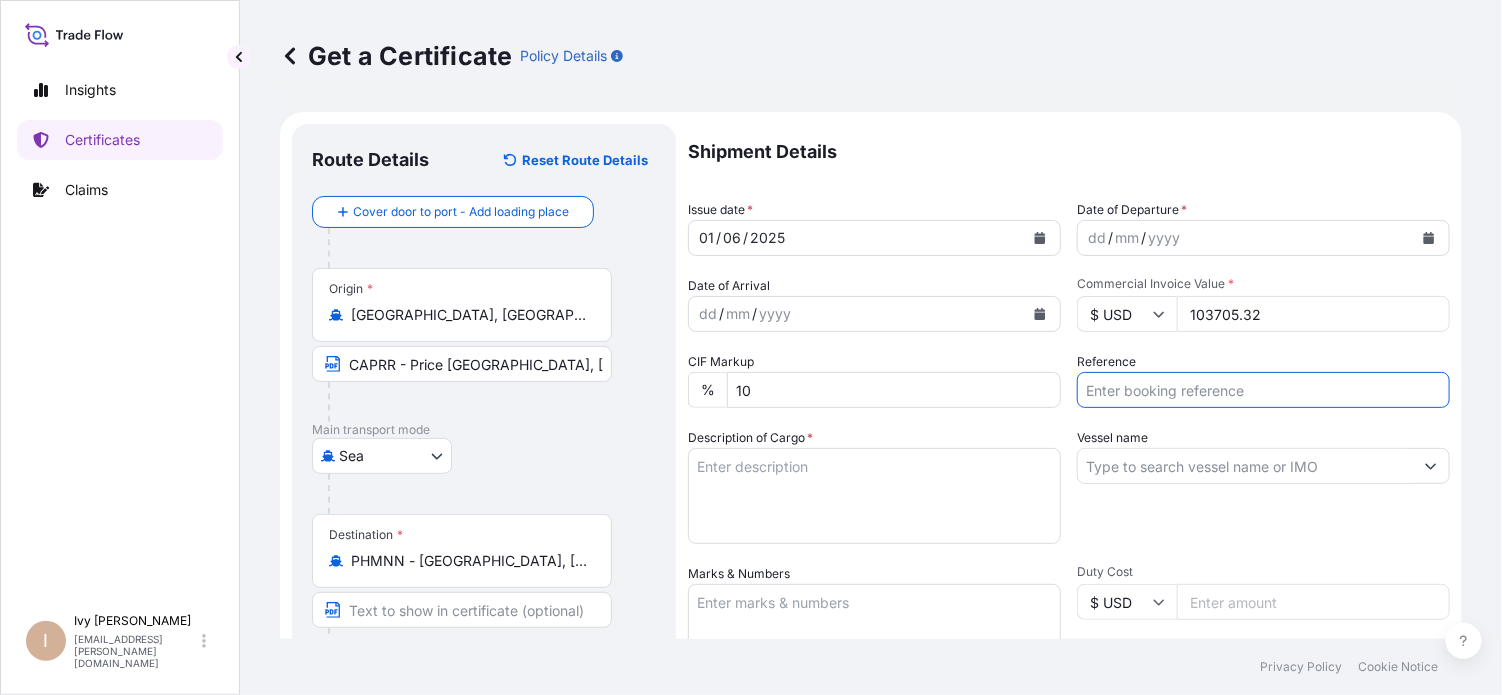 click on "Reference" at bounding box center (1263, 390) 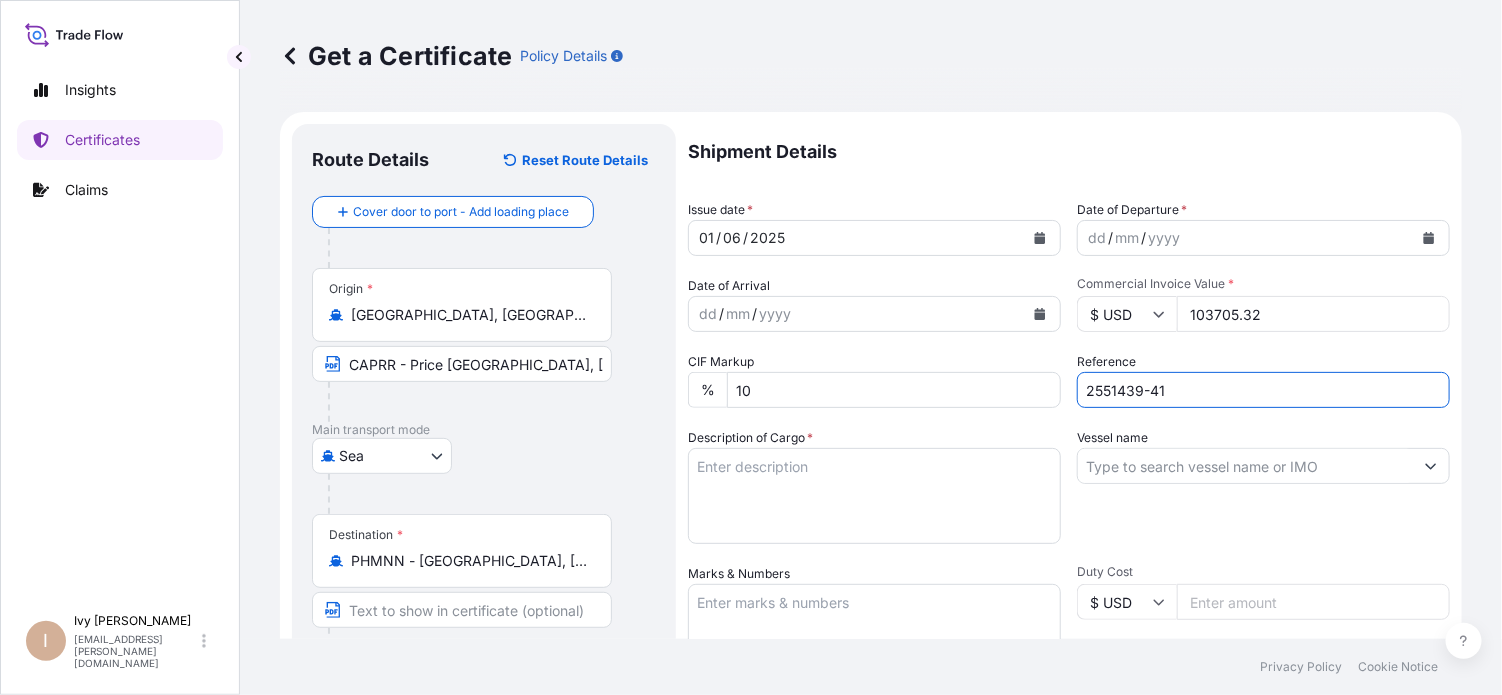 type on "2551439-41" 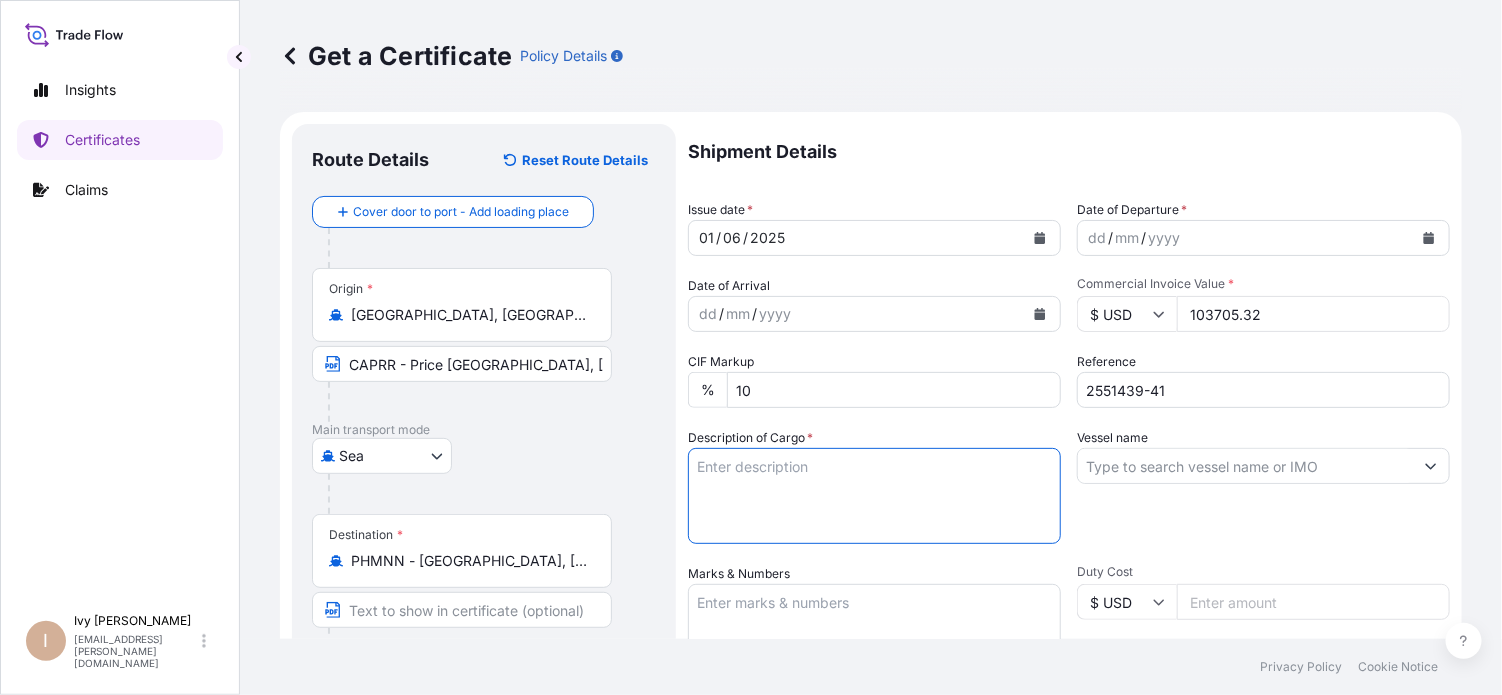 click on "Description of Cargo *" at bounding box center (874, 496) 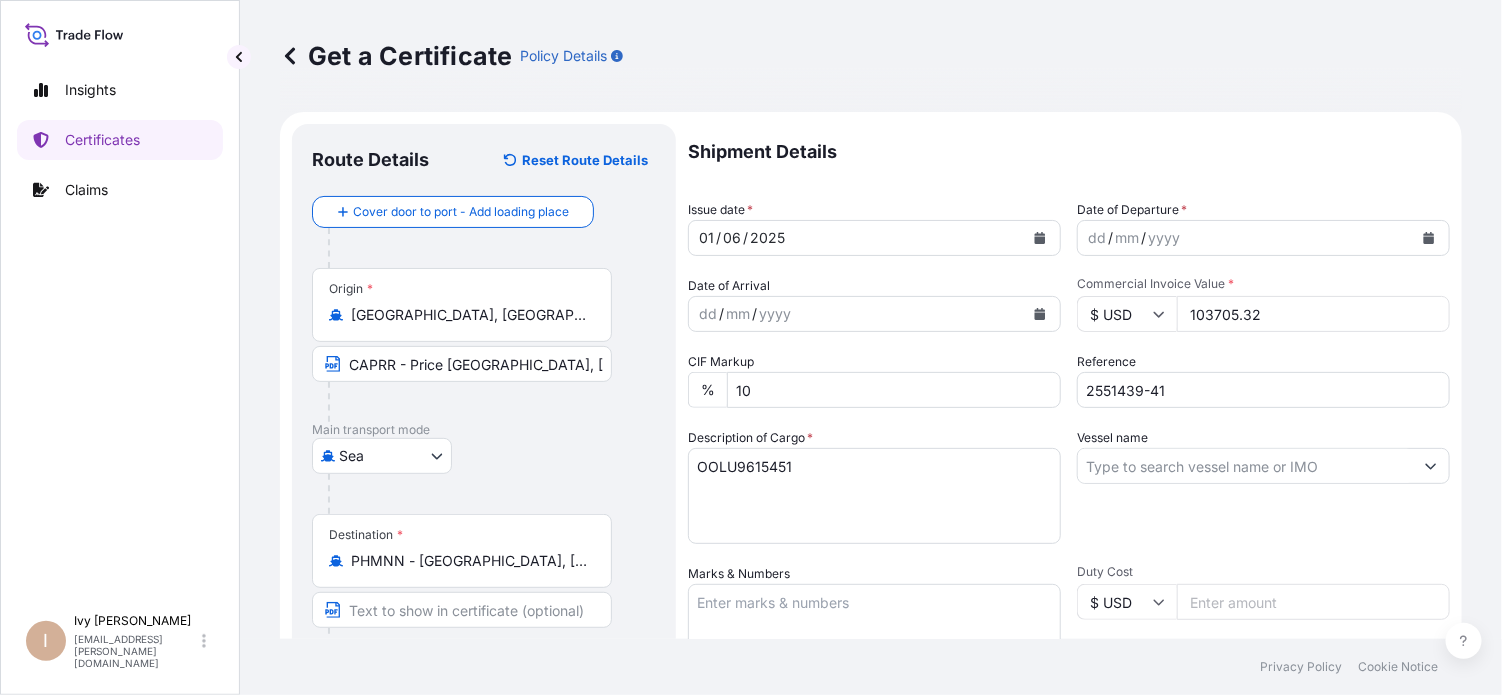 click on "OOLU9615451" at bounding box center [874, 496] 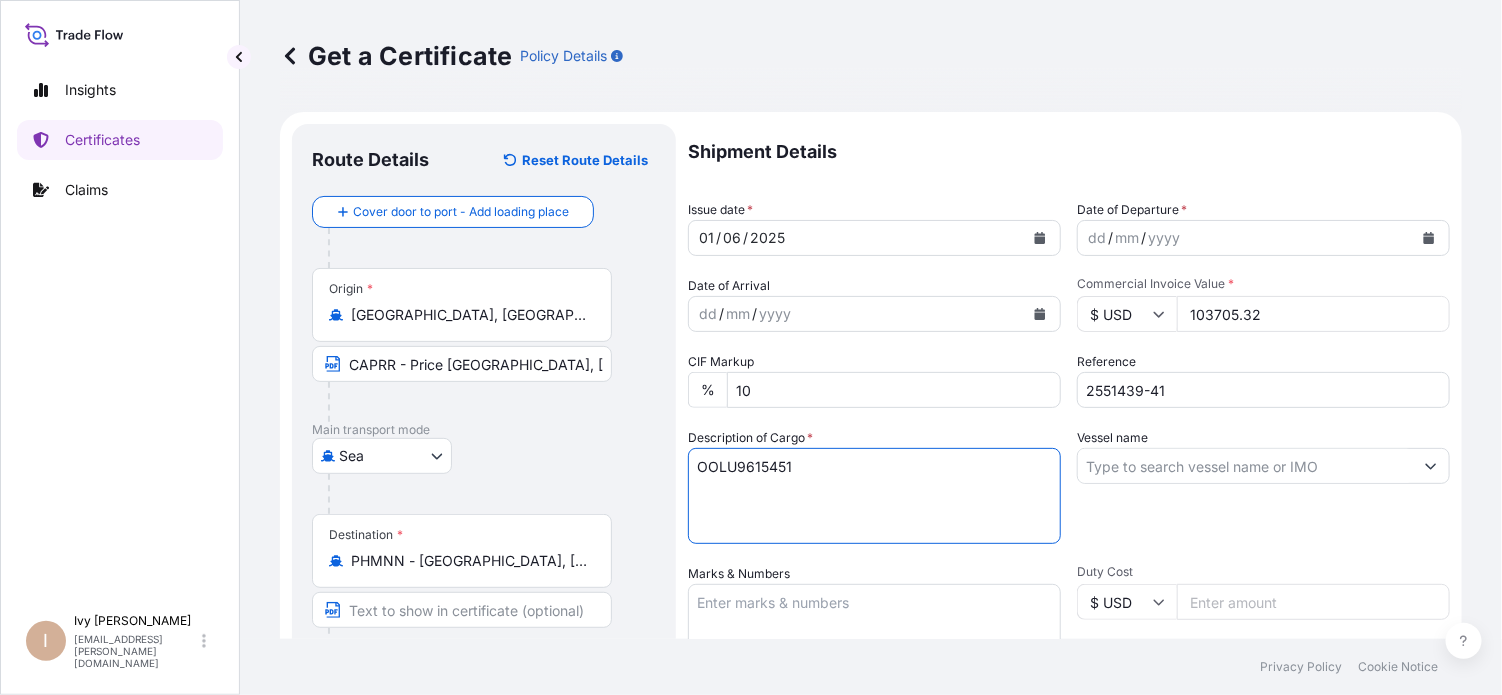 paste on "0094118" 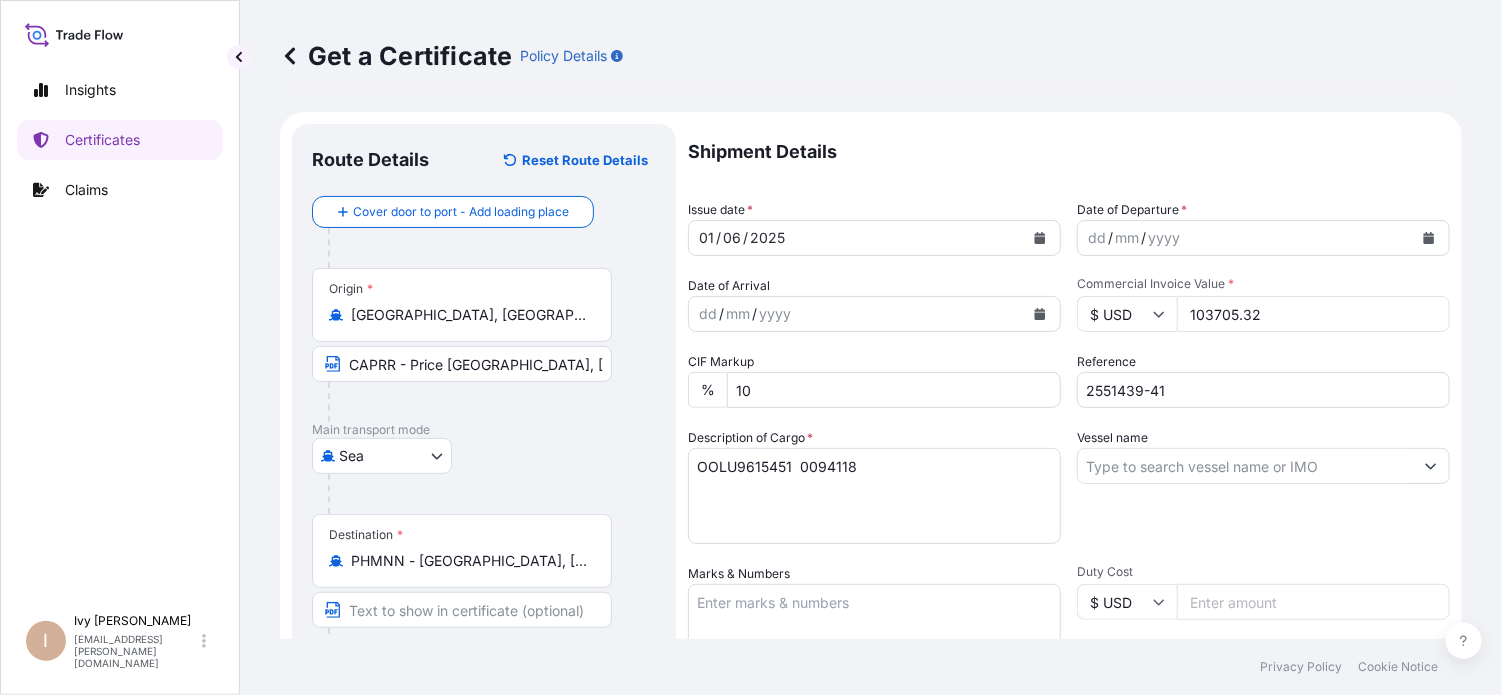 click on "OOLU9615451  0094118" at bounding box center [874, 496] 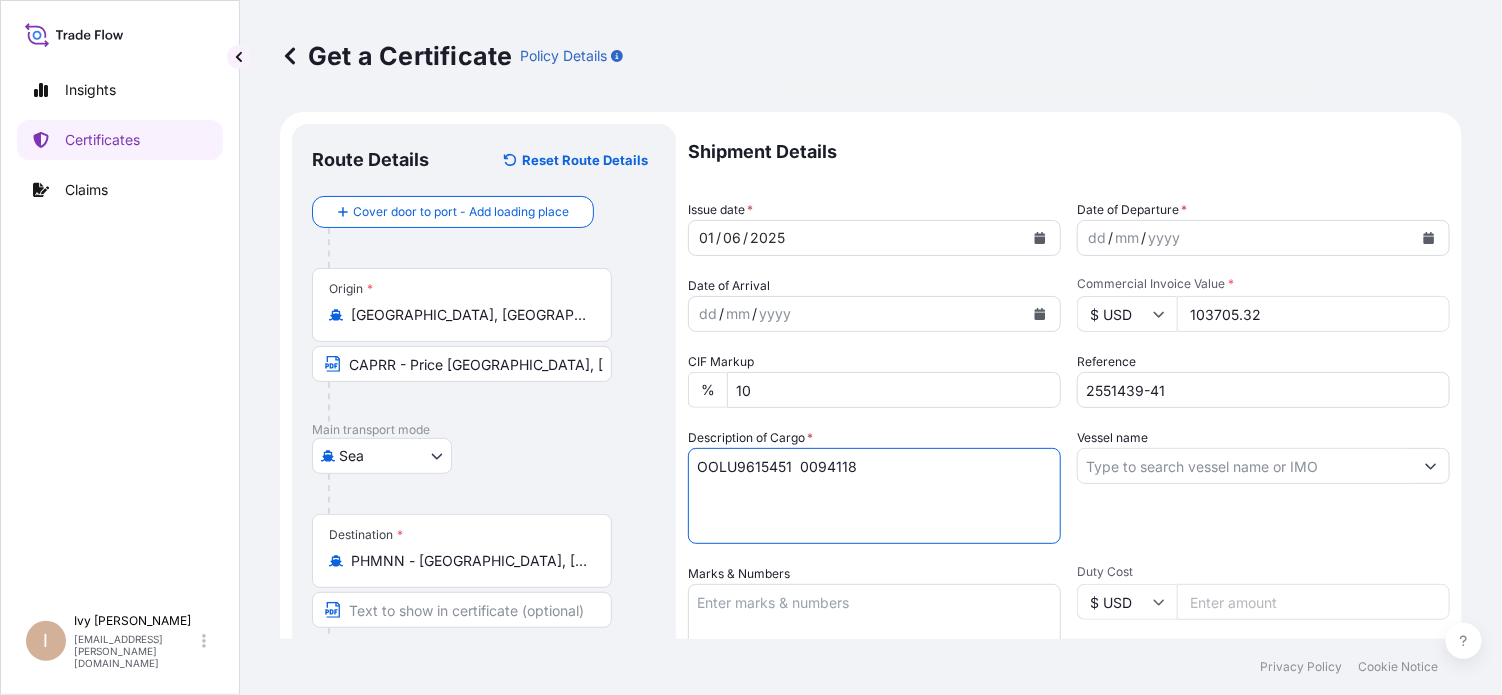 paste on "GCXU5471881" 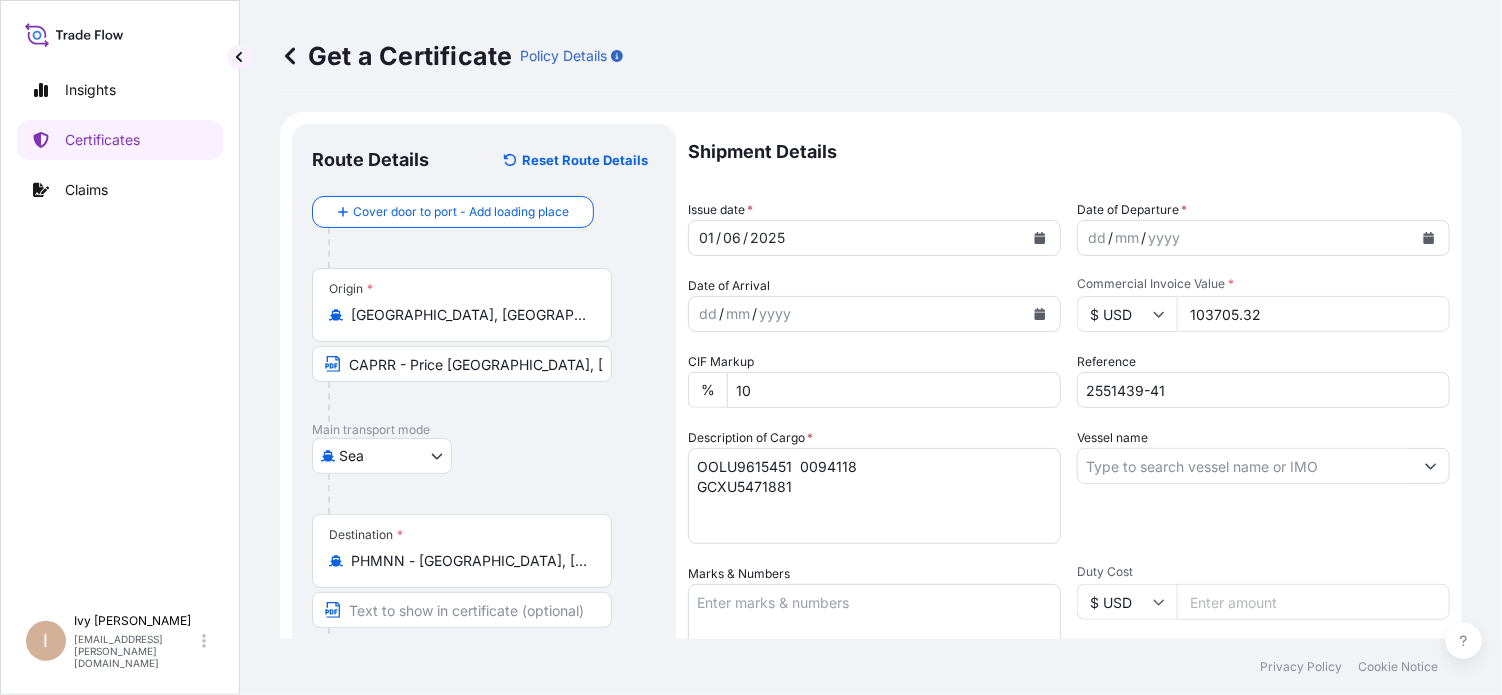 click on "OOLU9615451  0094118
GCXU5471881" at bounding box center [874, 496] 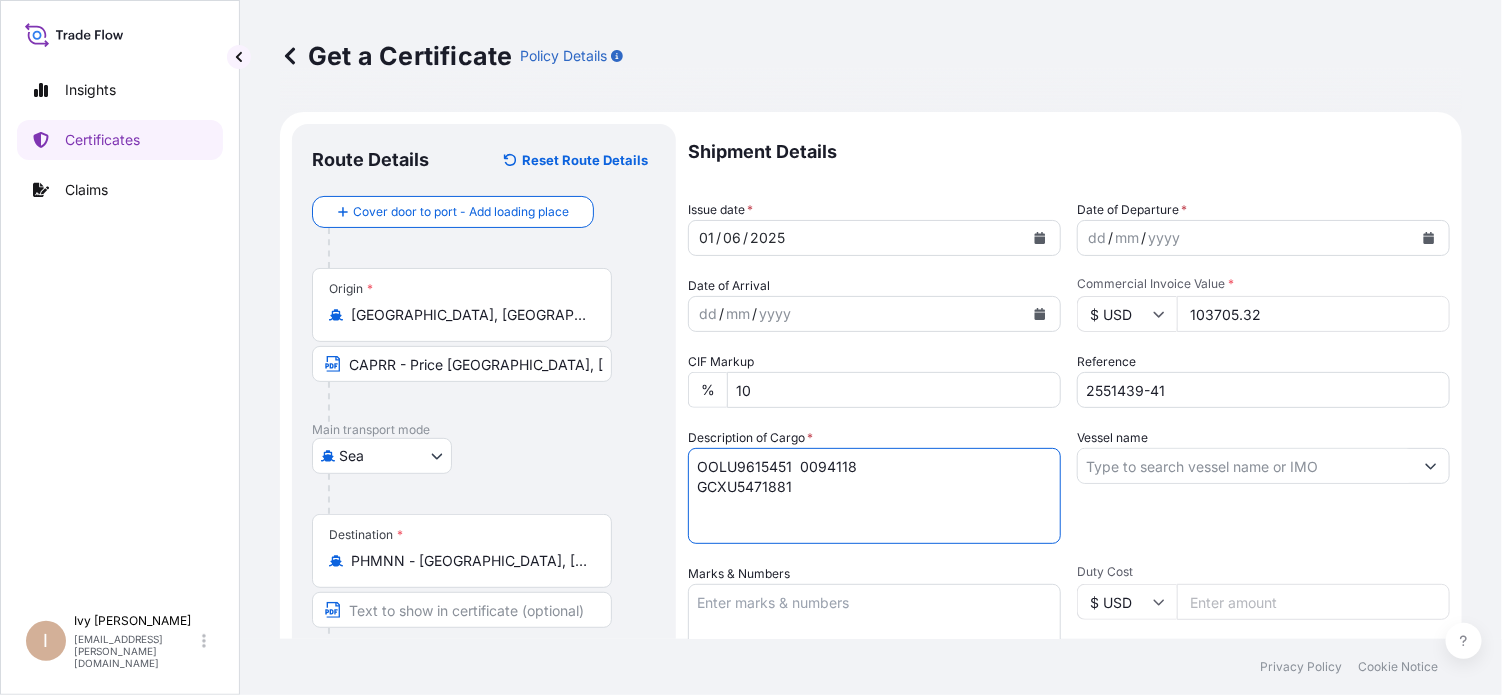 paste on "0100281" 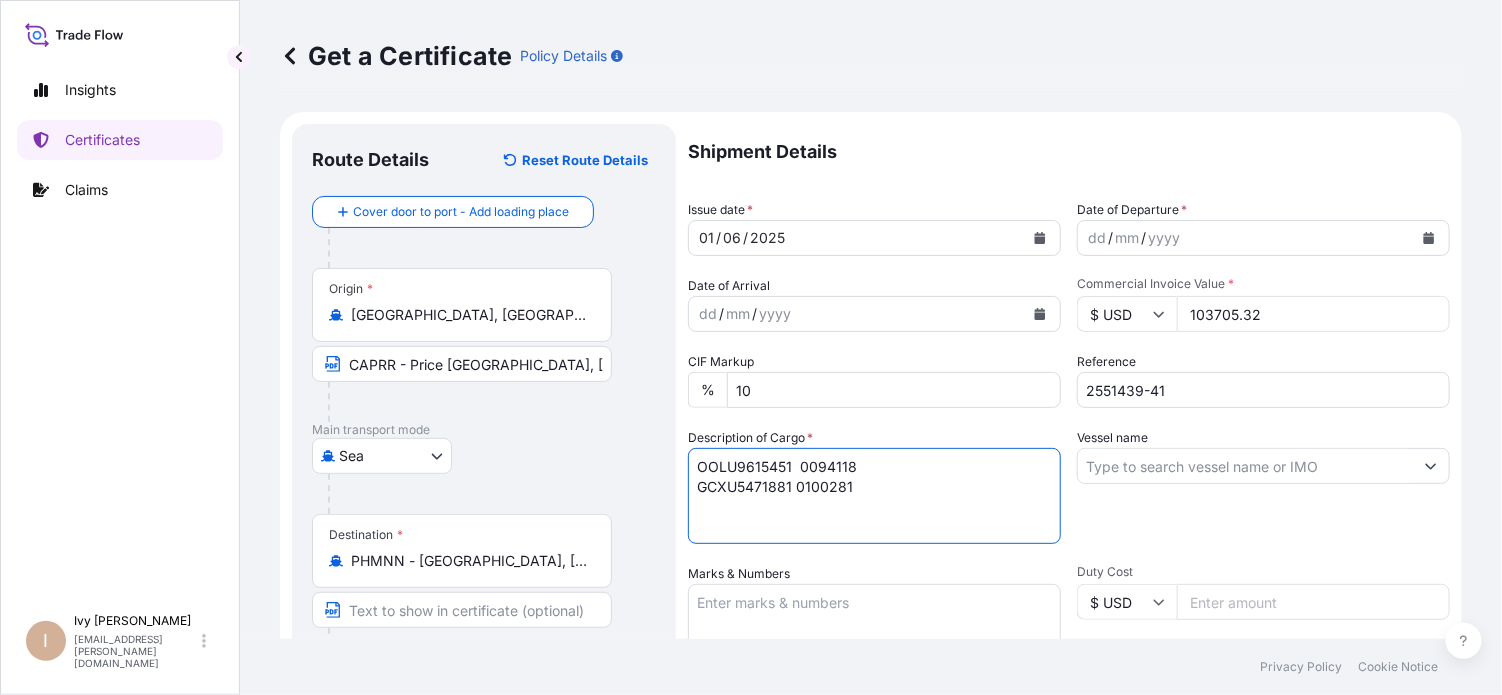 click on "OOLU9615451  0094118
GCXU5471881 0100281" at bounding box center (874, 496) 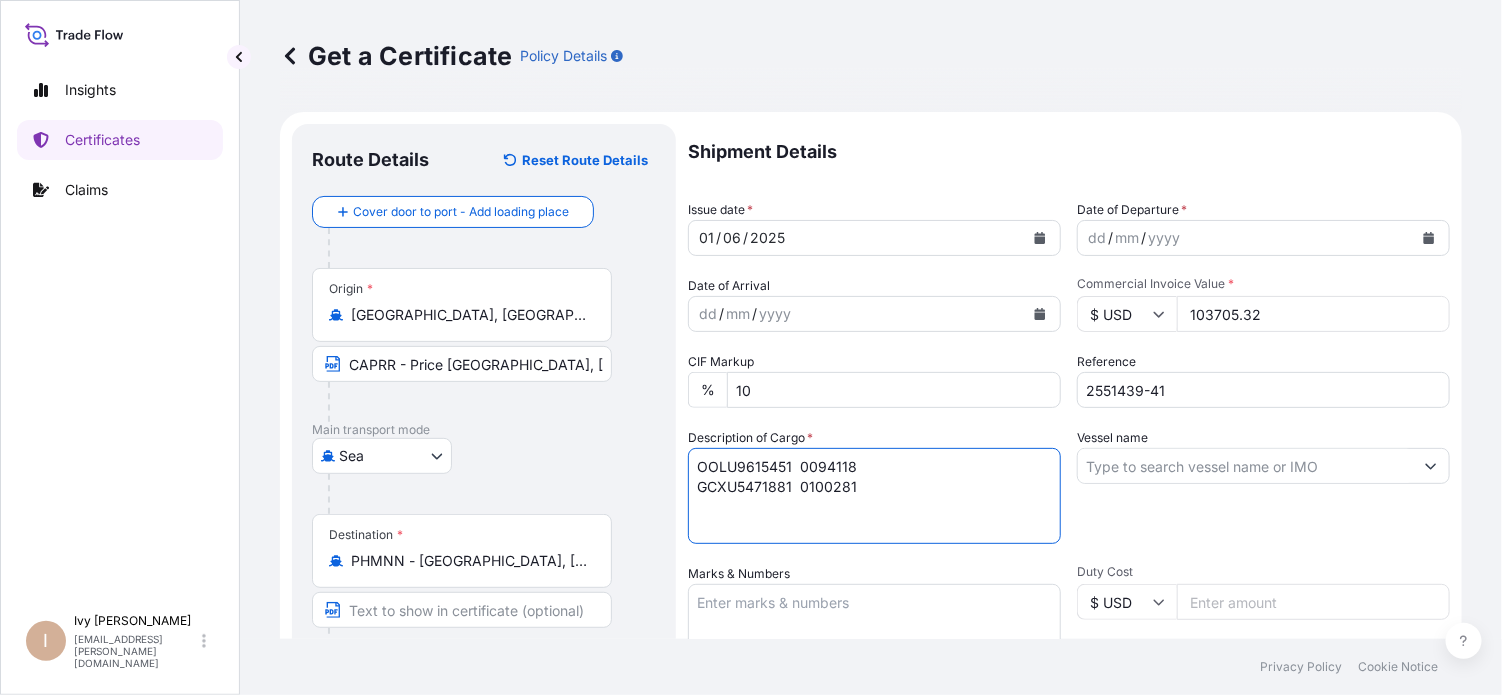 click on "OOLU9615451  0094118
GCXU5471881  0100281" at bounding box center (874, 496) 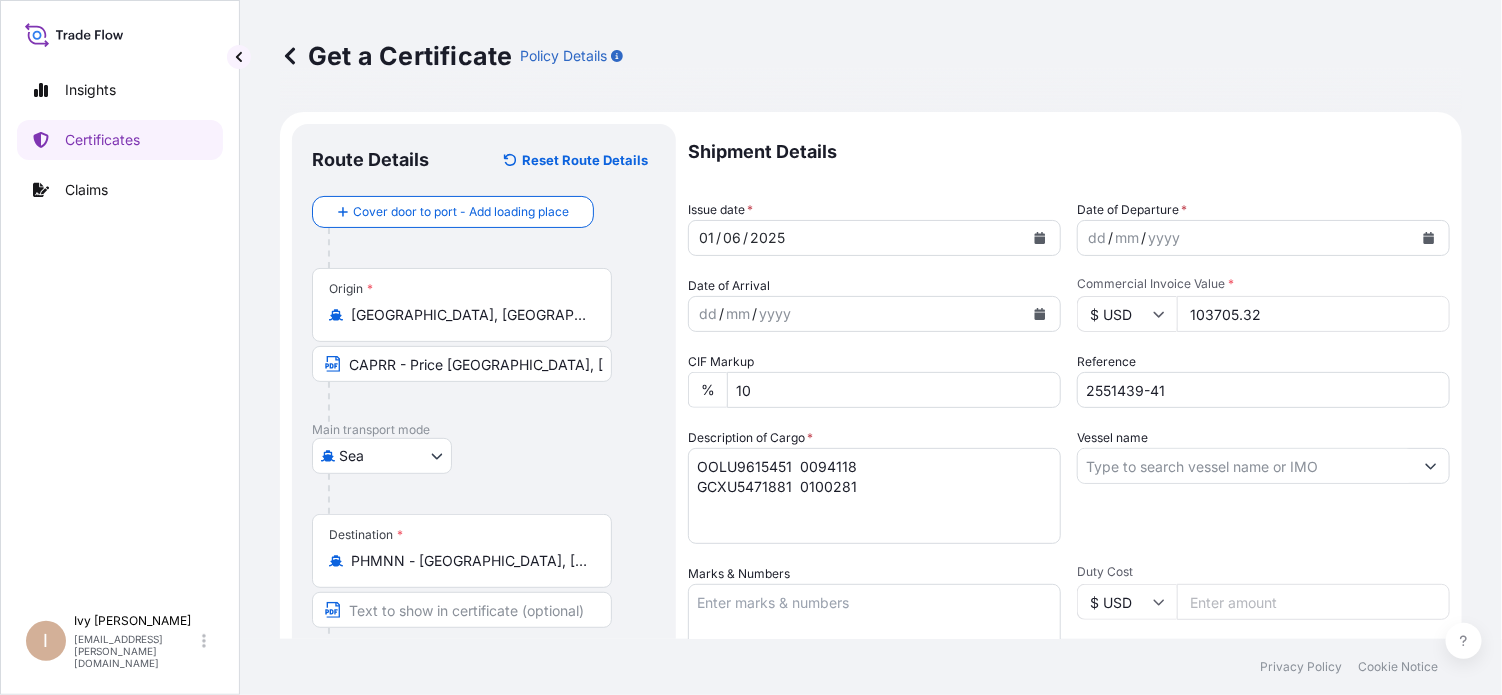 click on "OOLU9615451  0094118
GCXU5471881  0100281" at bounding box center (874, 496) 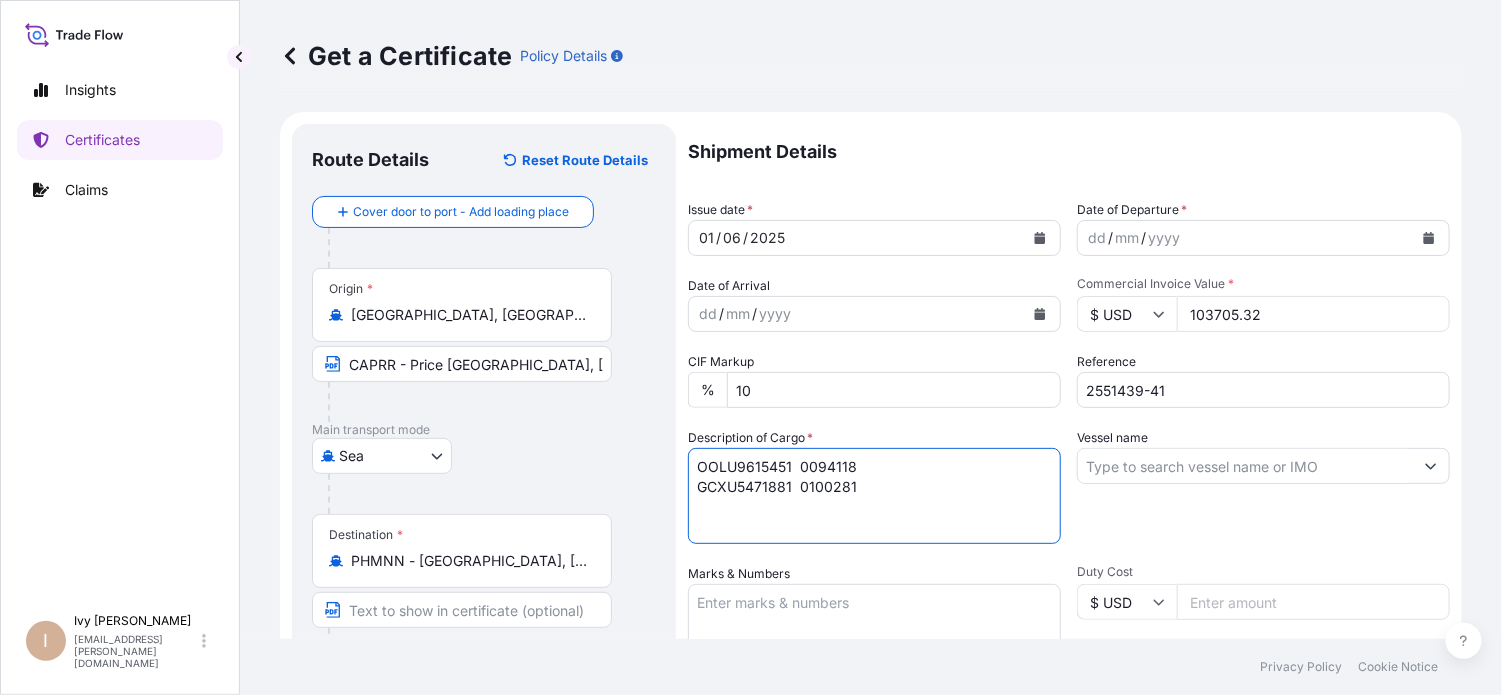 paste on "UETU6461296" 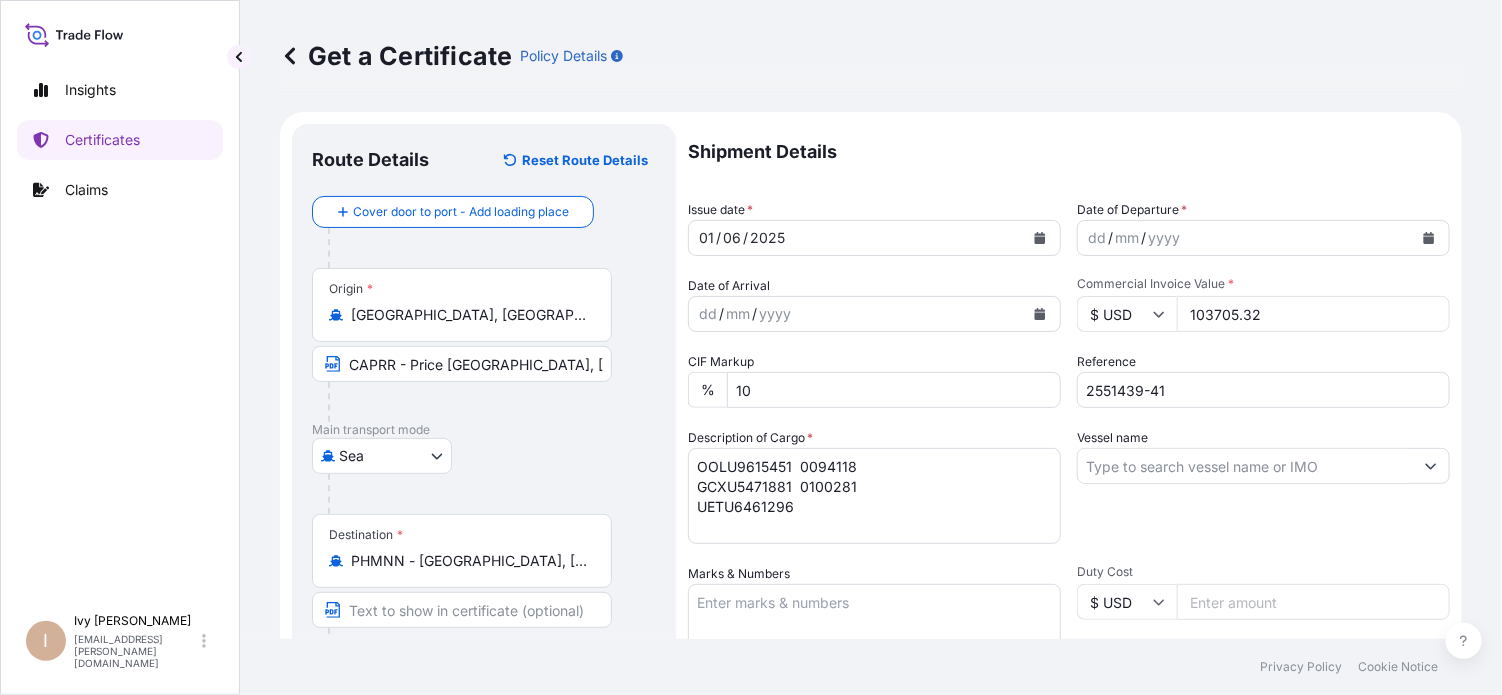 click on "OOLU9615451  0094118
GCXU5471881  0100281
UETU6461296" at bounding box center (874, 496) 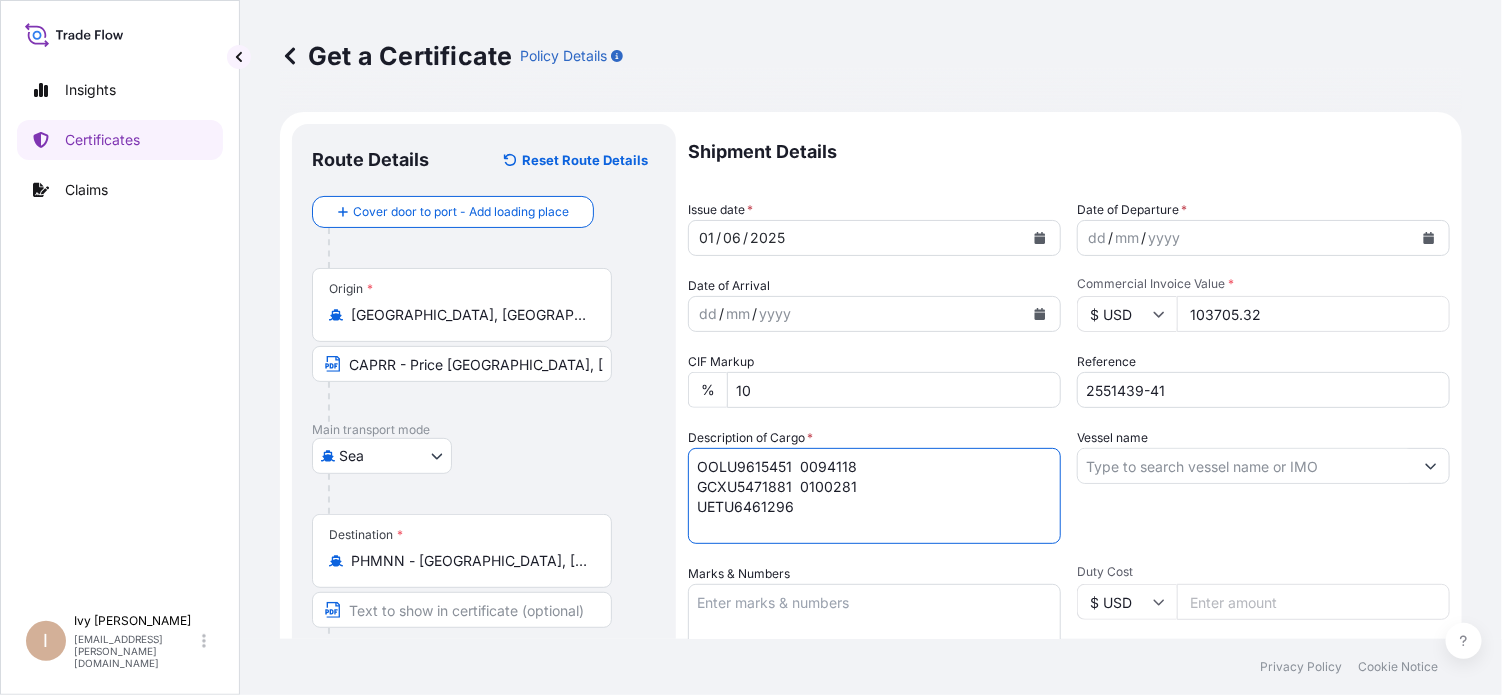 paste on "0094113" 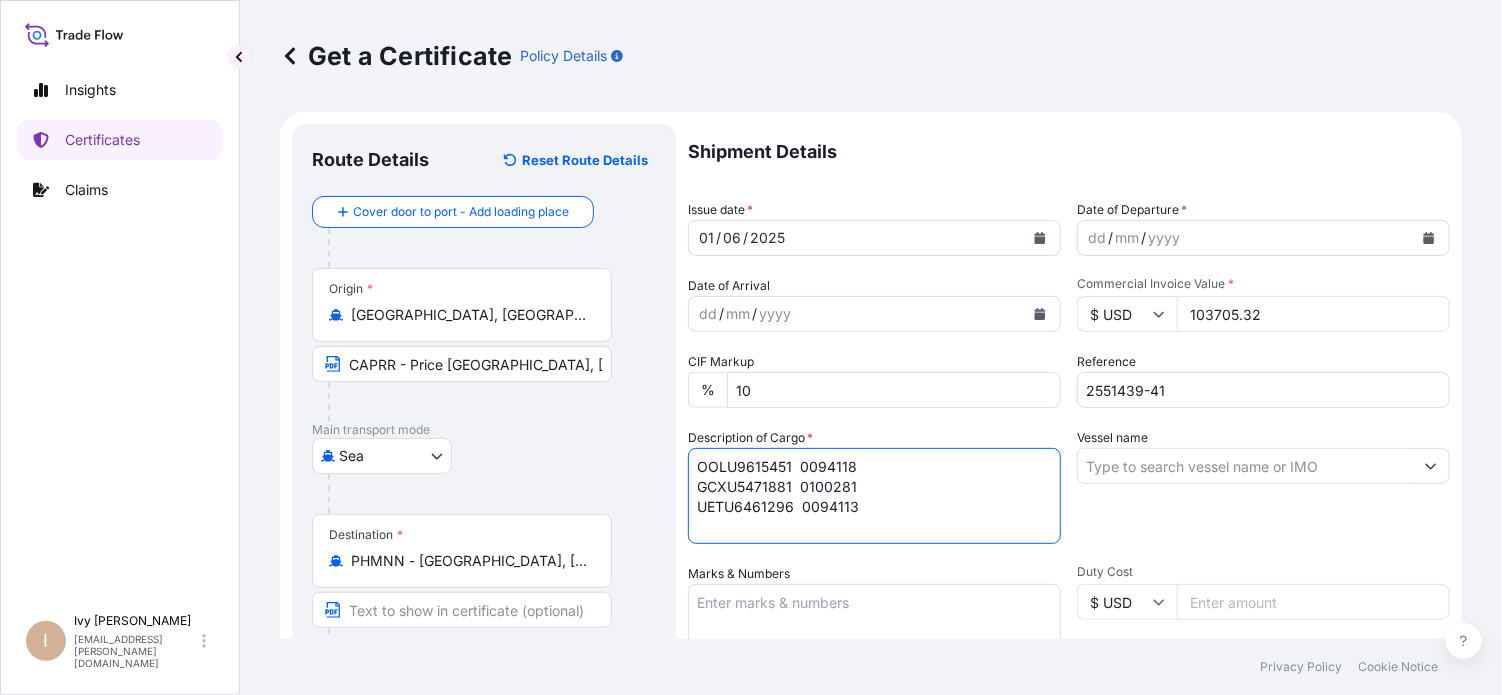 type on "OOLU9615451  0094118
GCXU5471881  0100281
UETU6461296  0094113" 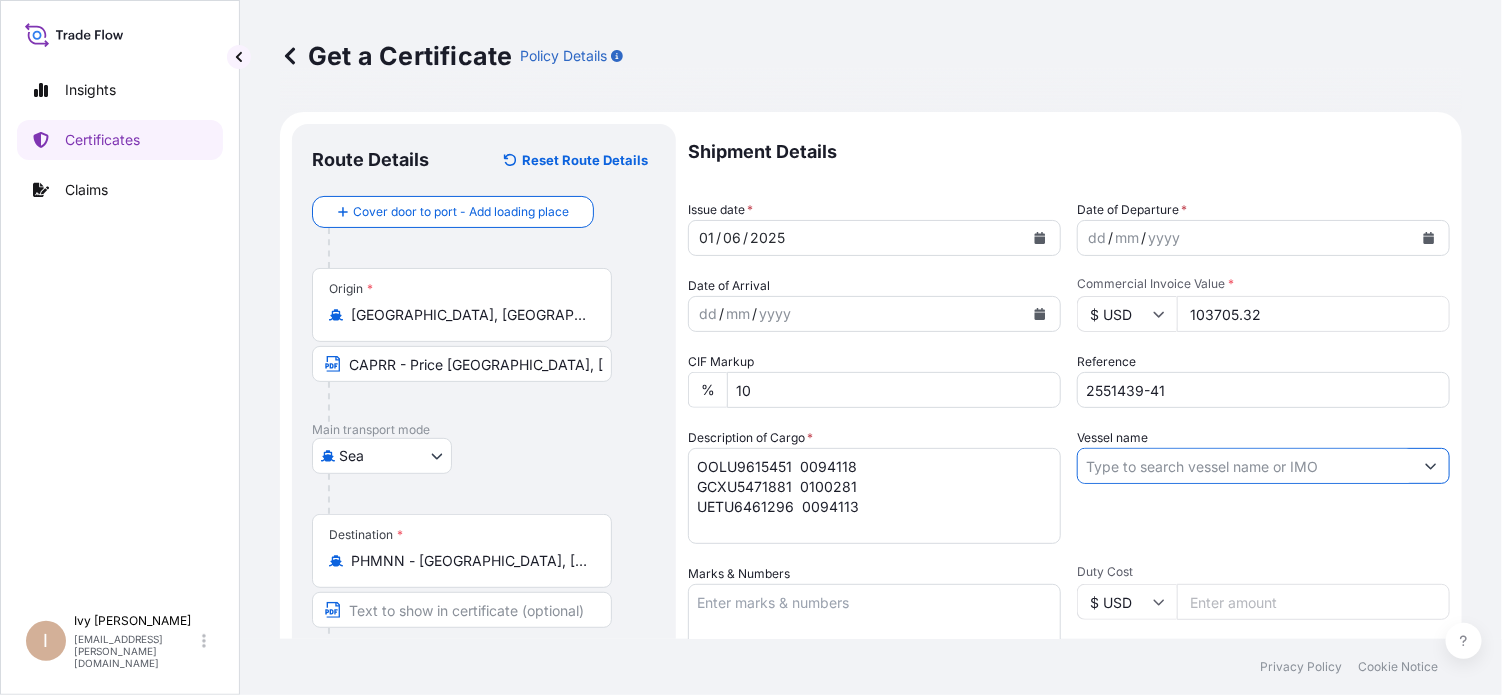click on "Vessel name" at bounding box center (1245, 466) 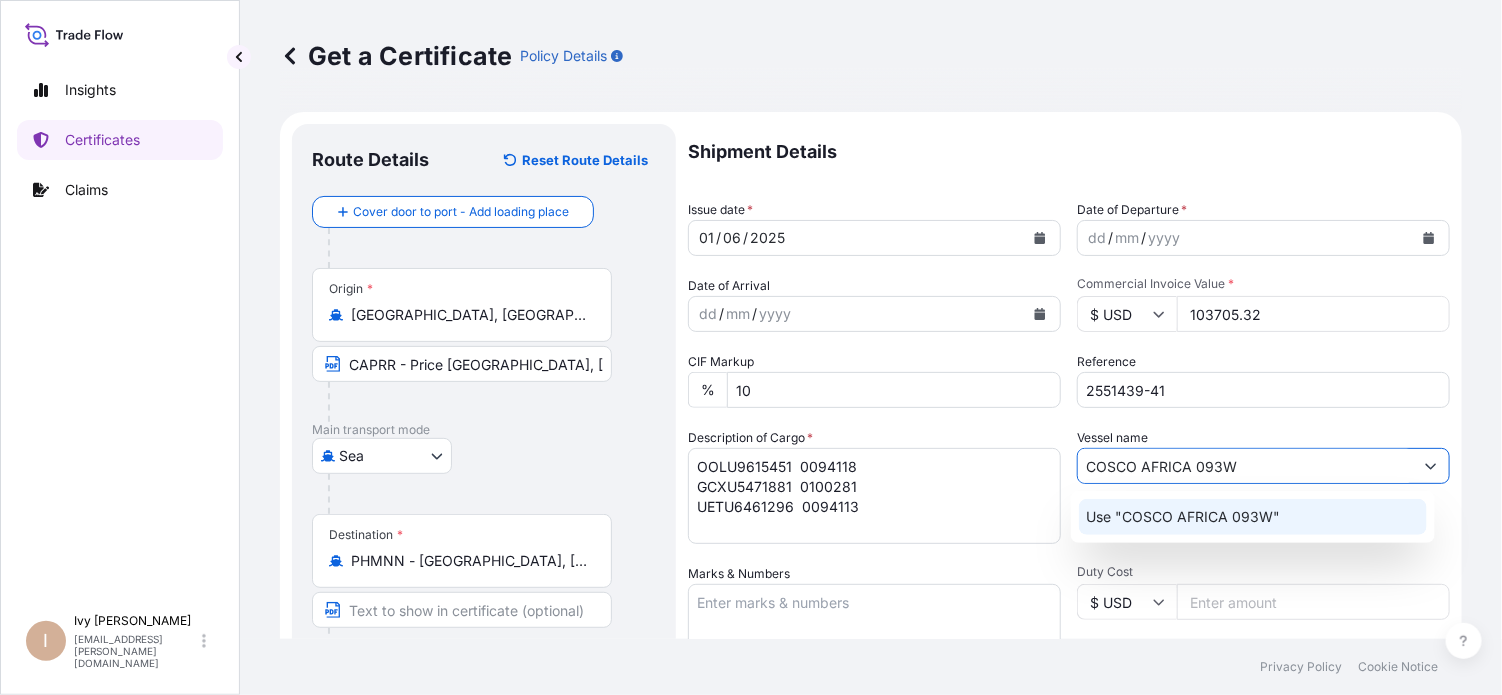 click on "Use "COSCO AFRICA 093W"" 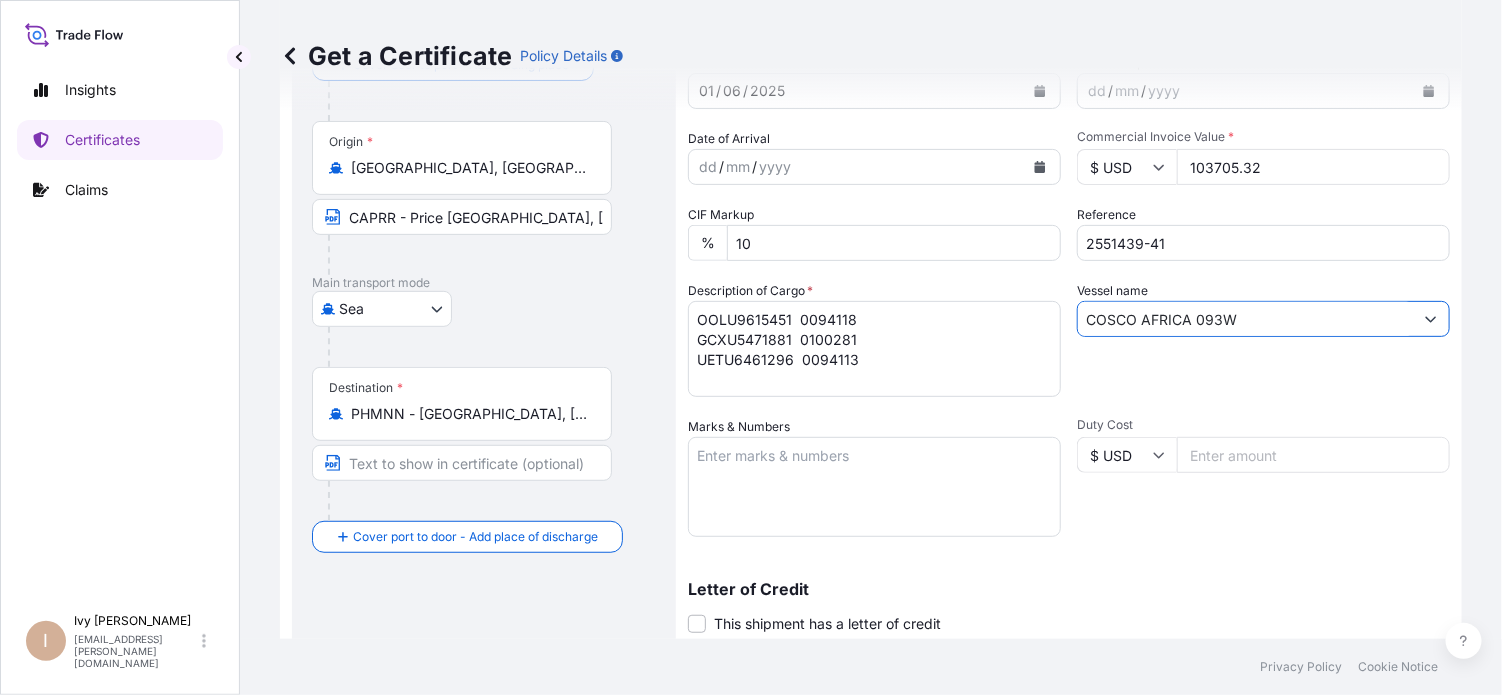 scroll, scrollTop: 99, scrollLeft: 0, axis: vertical 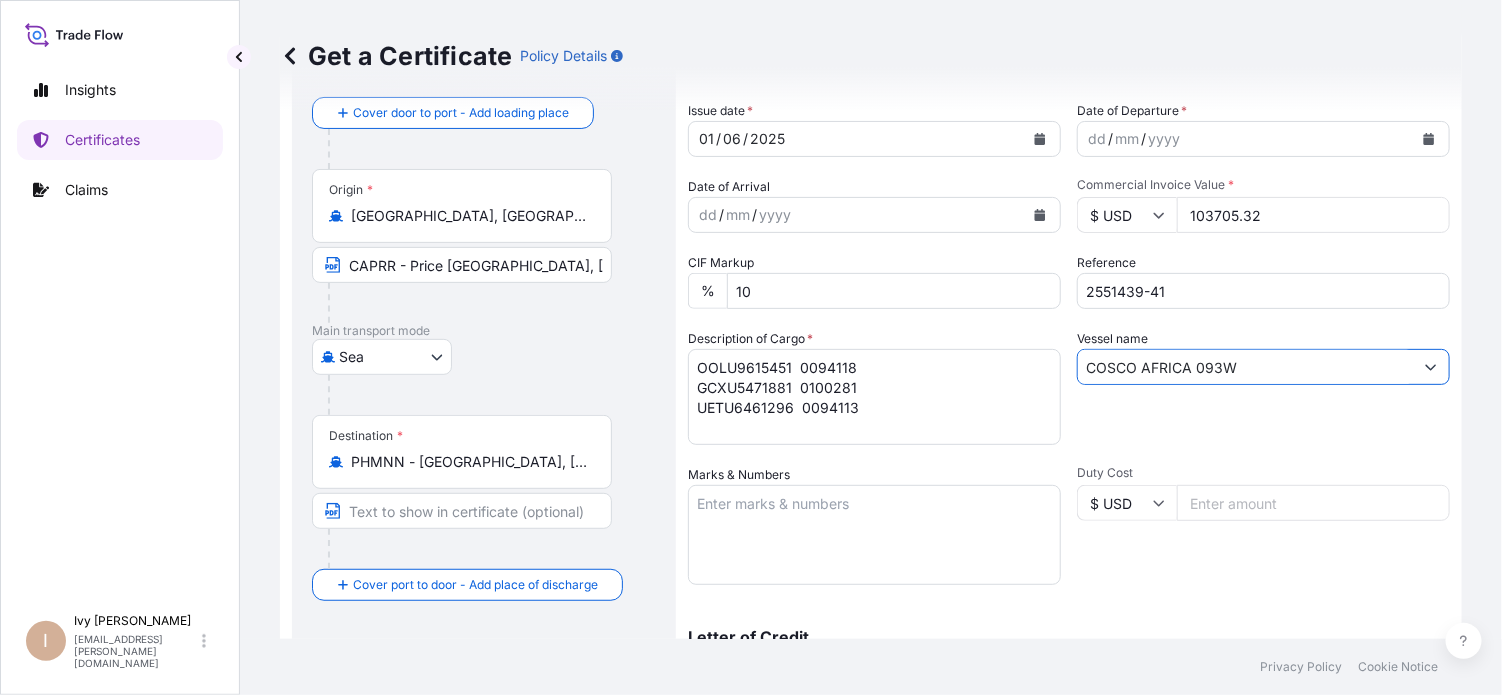 type on "COSCO AFRICA 093W" 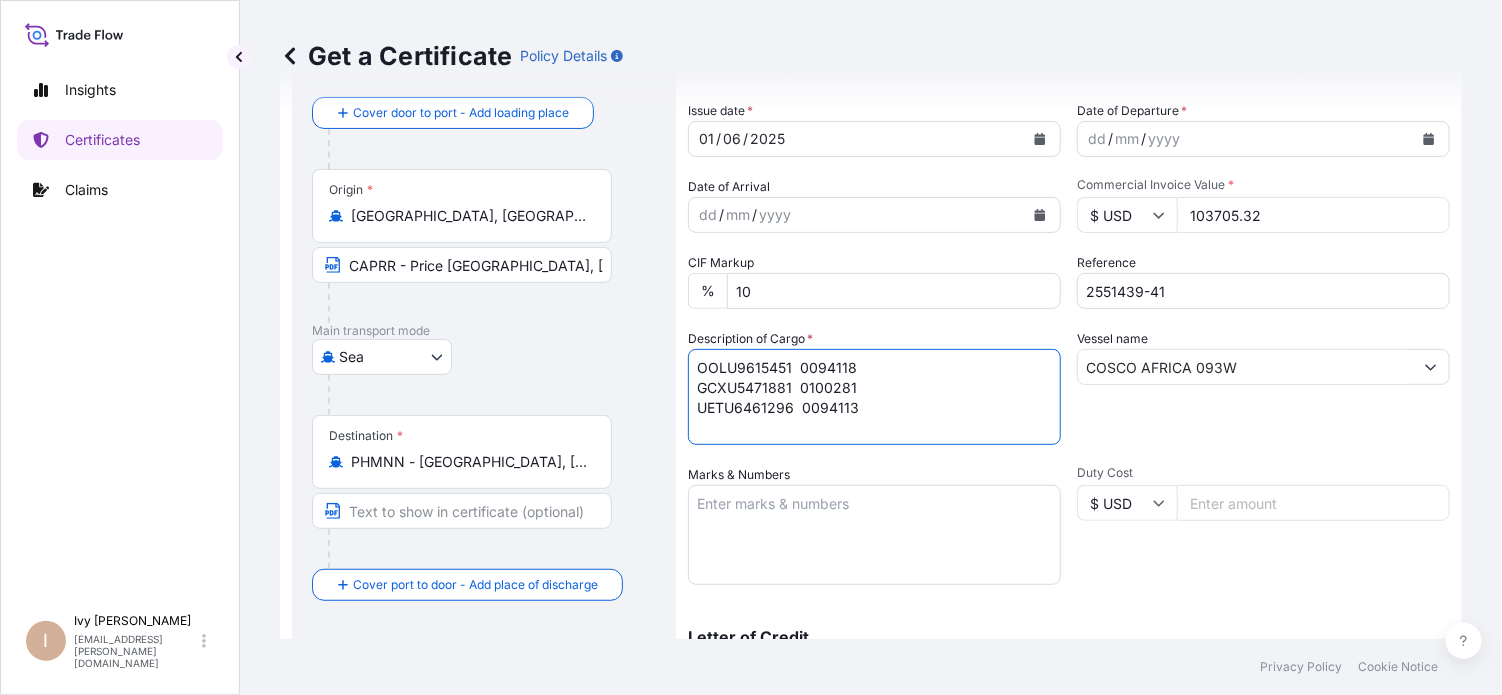 drag, startPoint x: 864, startPoint y: 408, endPoint x: 696, endPoint y: 375, distance: 171.2104 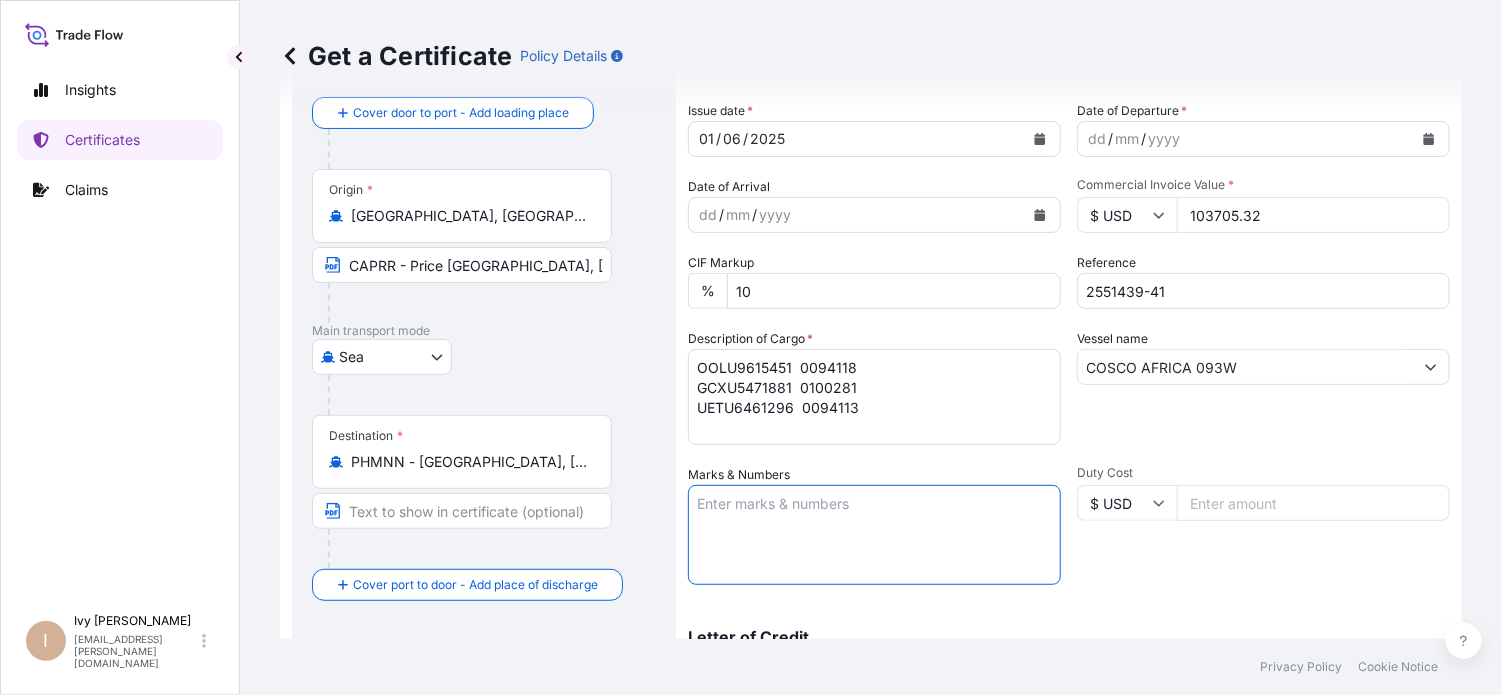 paste on "OOLU9615451  0094118
GCXU5471881  0100281
UETU6461296  0094113" 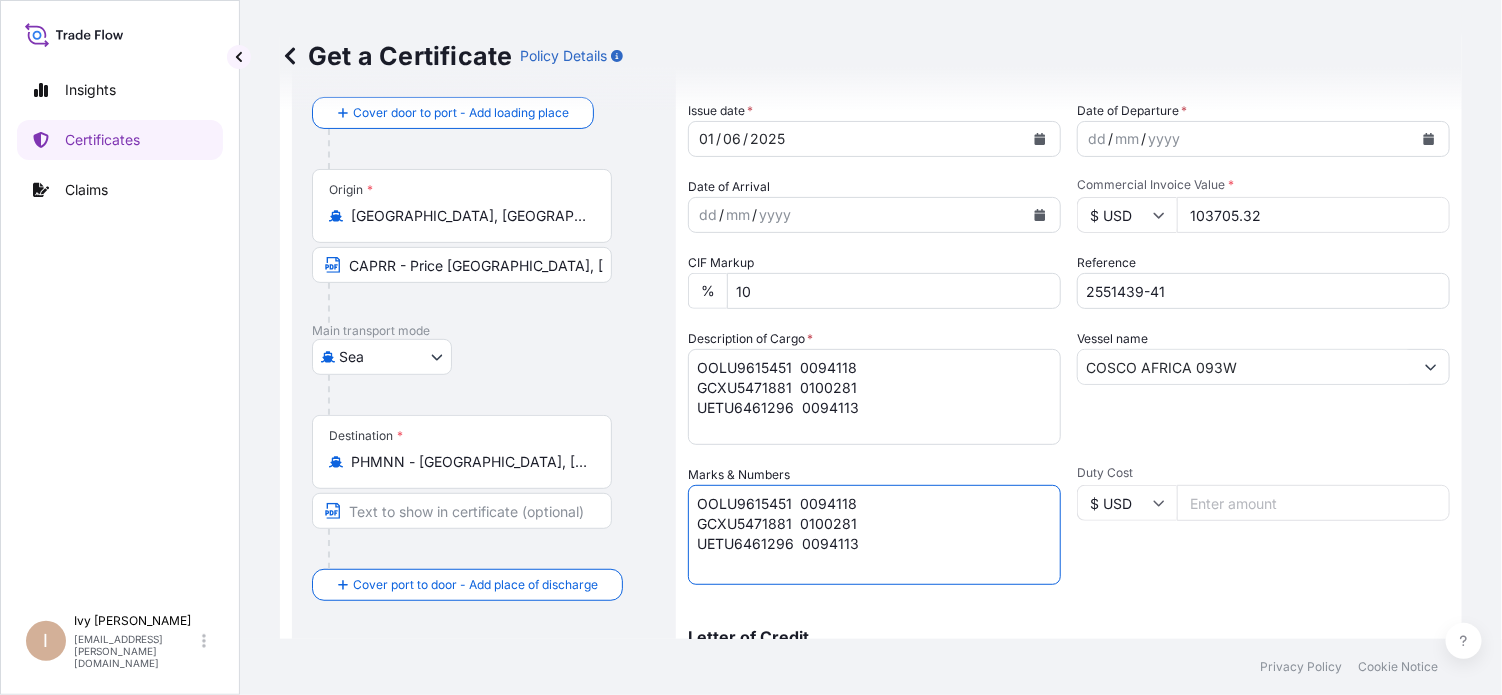 type on "OOLU9615451  0094118
GCXU5471881  0100281
UETU6461296  0094113" 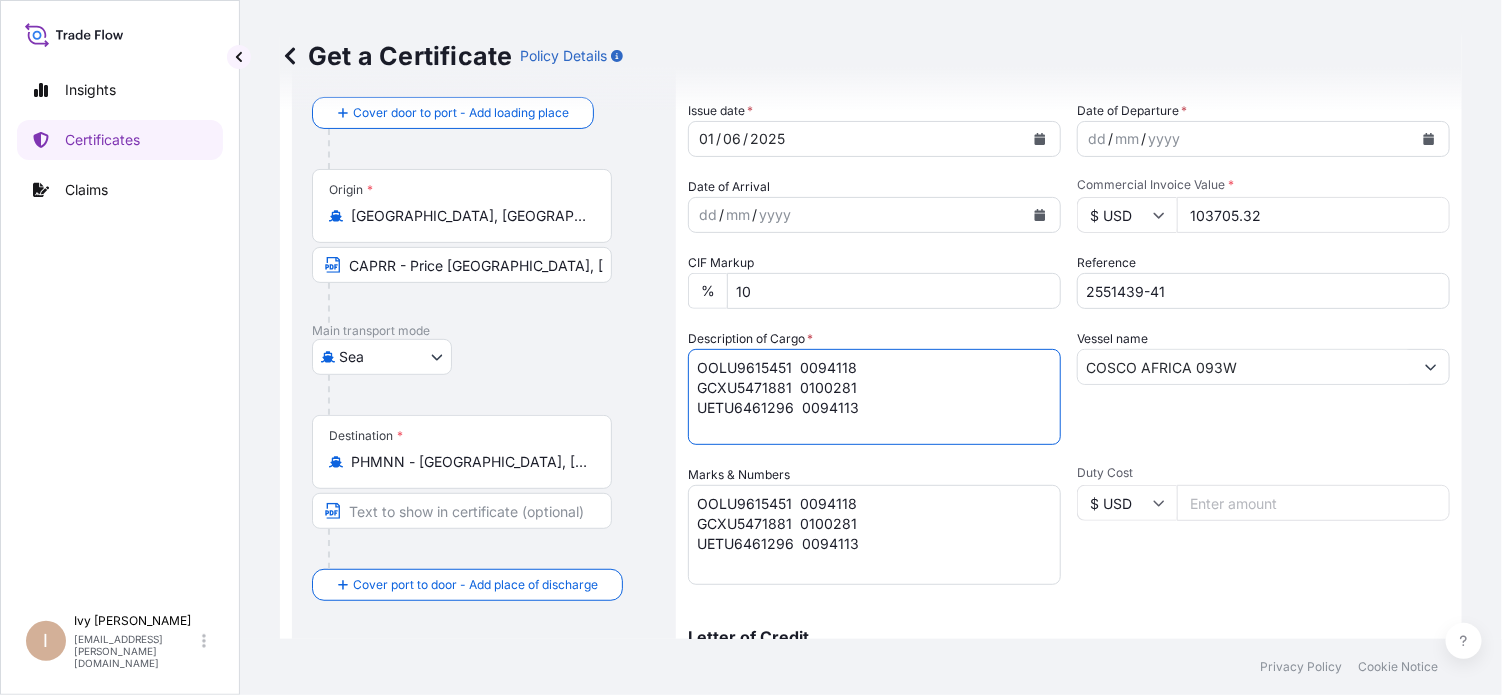 drag, startPoint x: 876, startPoint y: 407, endPoint x: 699, endPoint y: 375, distance: 179.8694 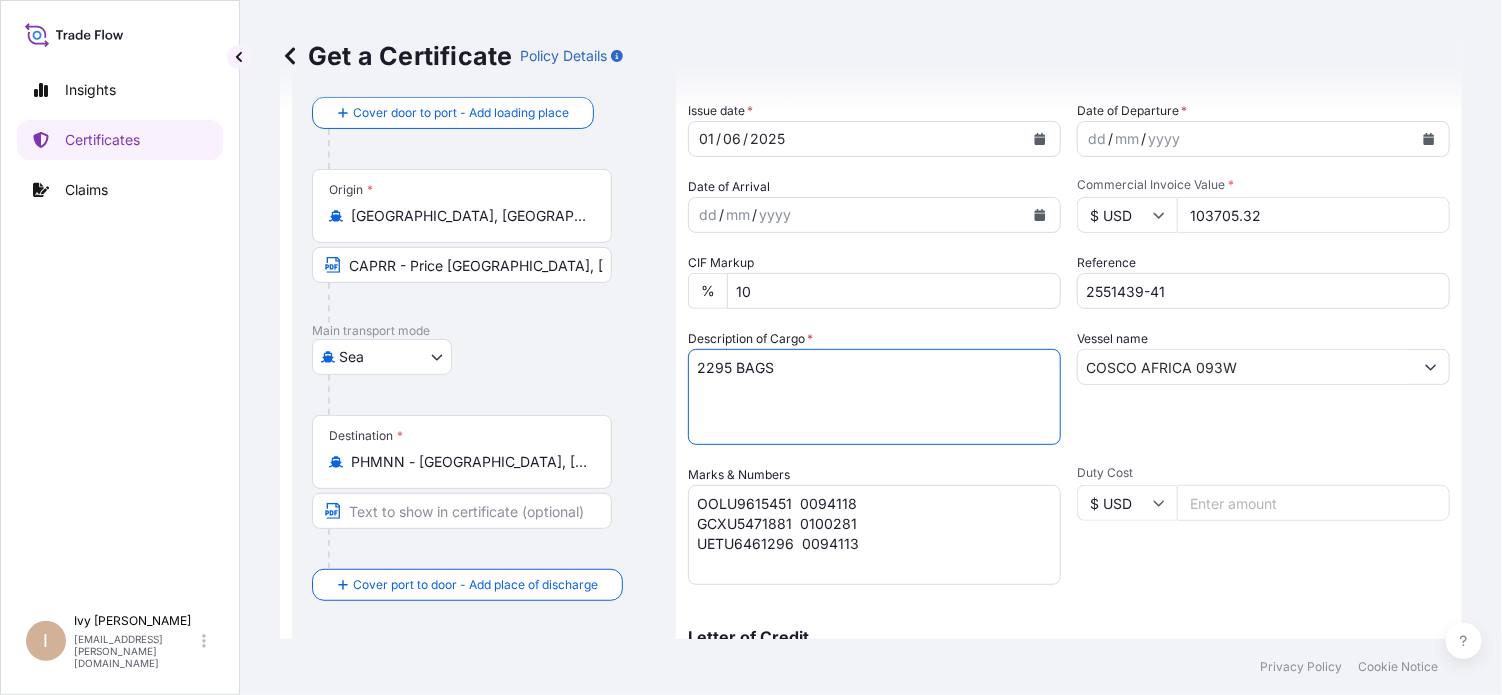 click on "2295 BAGS" at bounding box center [874, 397] 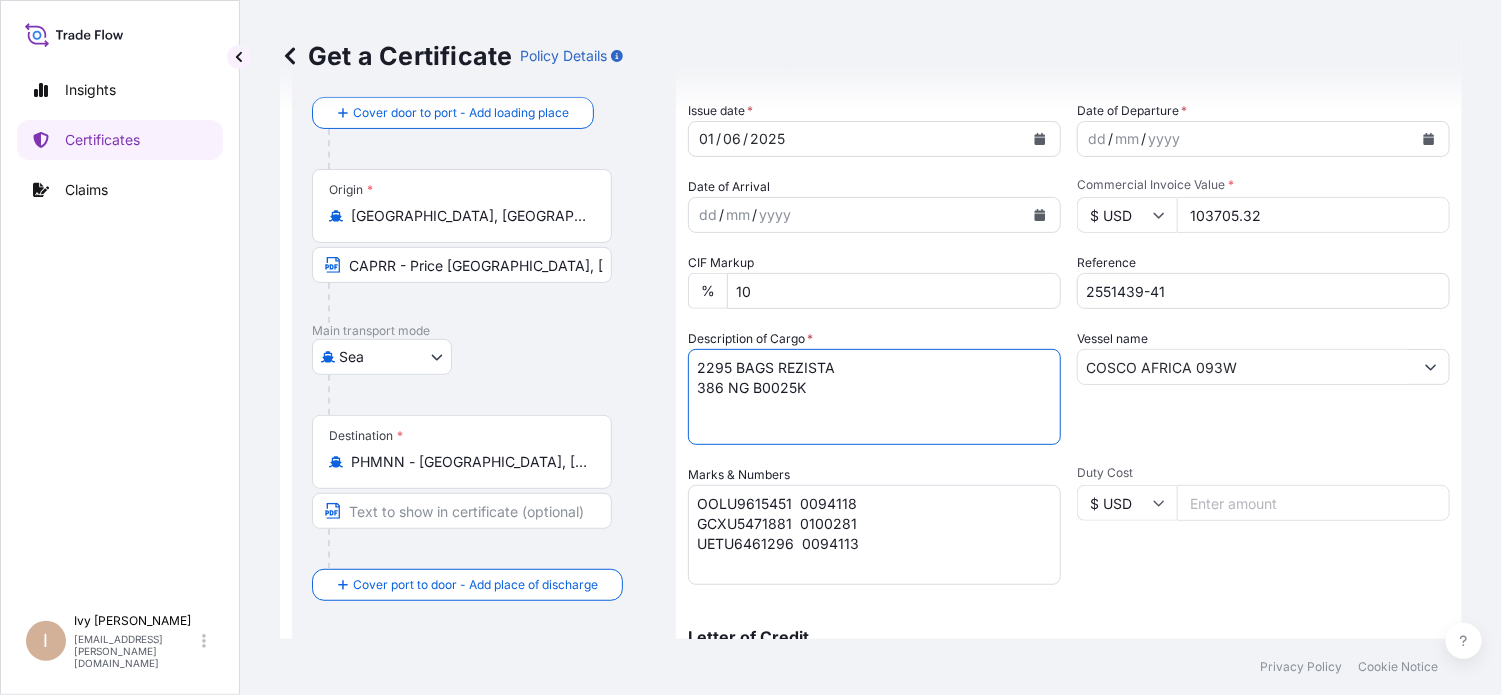 click on "2295 BAGS REZISTA
386 NG B0025K" at bounding box center [874, 397] 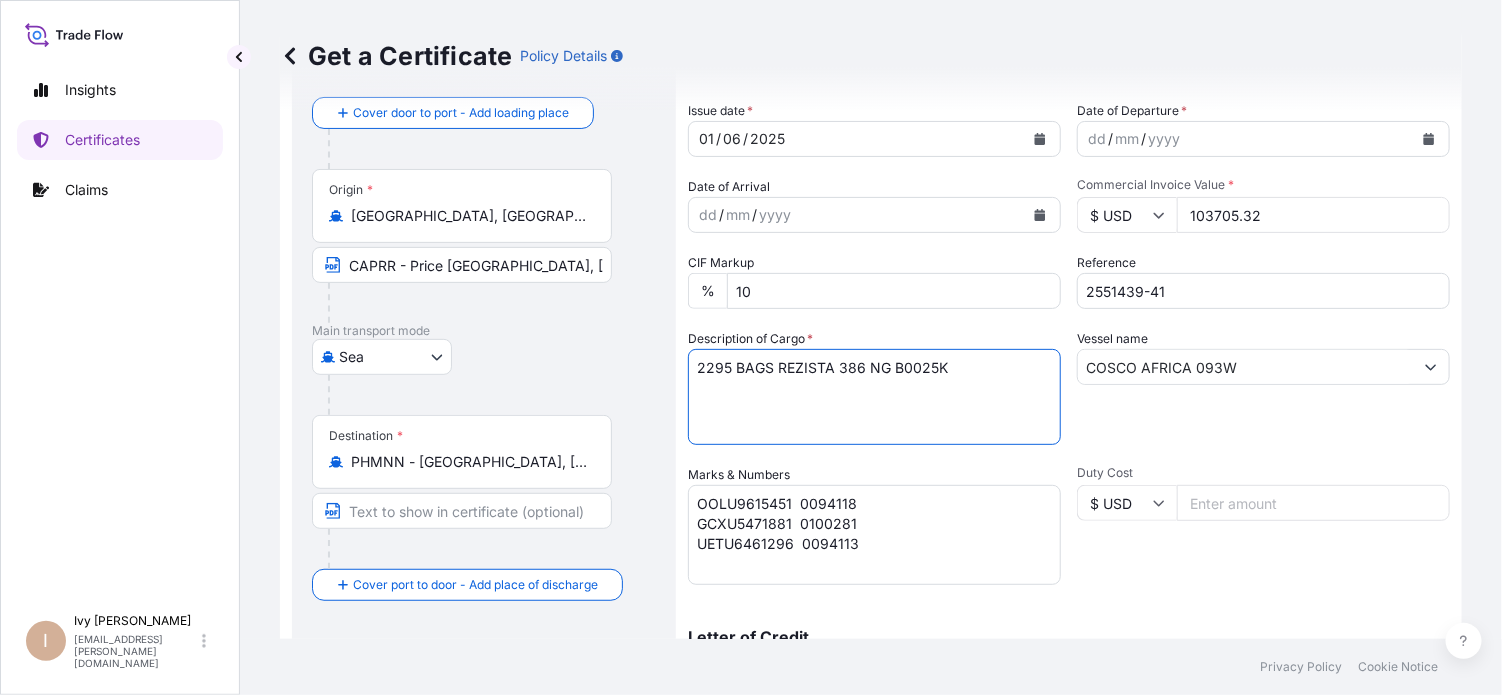 type on "2295 BAGS REZISTA 386 NG B0025K" 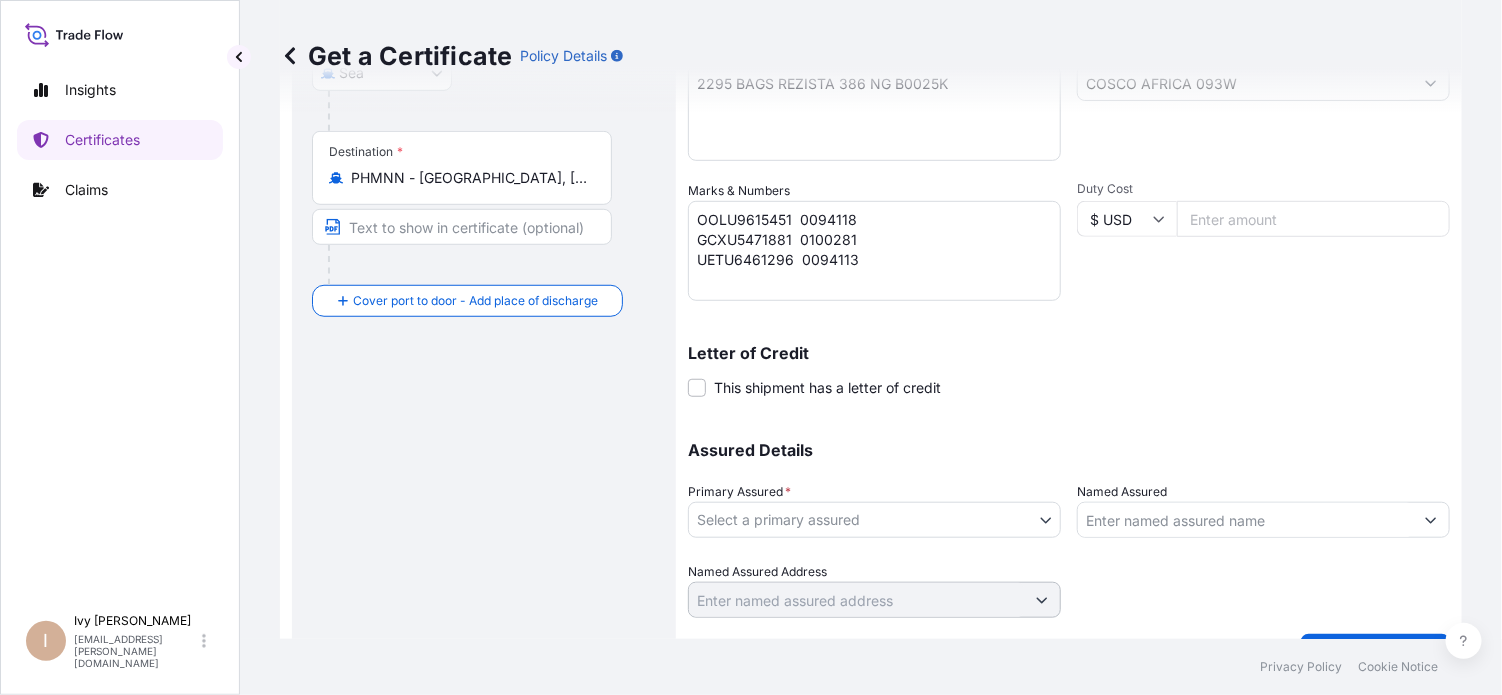 scroll, scrollTop: 429, scrollLeft: 0, axis: vertical 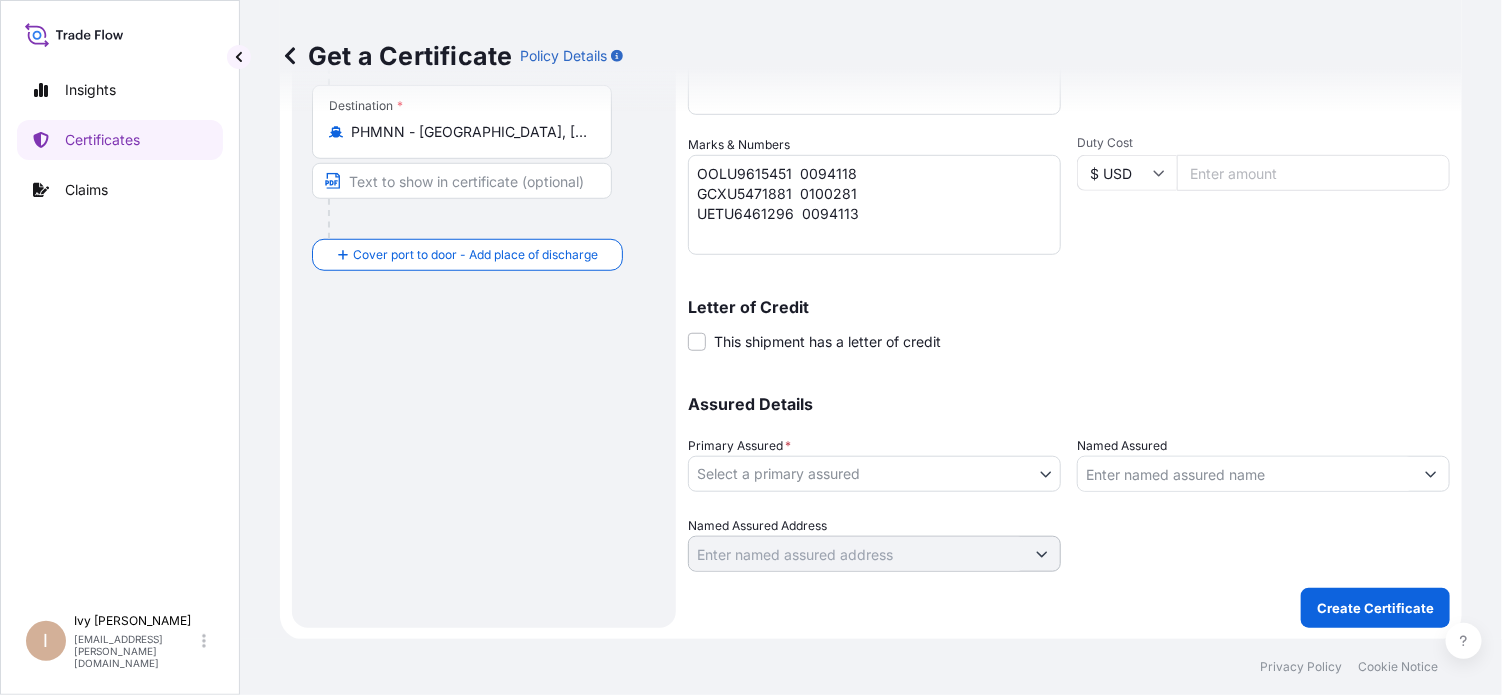 click on "Insights Certificates Claims I Ivy   Boak ivy.boak@tateandlyle.com Get a Certificate Policy Details Route Details Reset Route Details   Cover door to port - Add loading place Place of loading Road / Inland Road / Inland Origin * Lafayette, IN, USA CAPRR - Price Rupert, Canada Main transport mode Sea Air Road Sea Destination * PHMNN - Manila North Harbour, Philippines Cover port to door - Add place of discharge Road / Inland Road / Inland Place of Discharge Shipment Details Issue date * 01 / 06 / 2025 Date of Departure * dd / mm / yyyy Date of Arrival dd / mm / yyyy Commodity Per Policy Packing Category Commercial Invoice Value    * $ USD 103705.32 CIF Markup % 10 Reference 2551439-41 Description of Cargo * 2295 BAGS REZISTA 386 NG B0025K Vessel name COSCO AFRICA 093W Marks & Numbers OOLU9615451  0094118
GCXU5471881  0100281
UETU6461296  0094113 Duty Cost   $ USD Letter of Credit This shipment has a letter of credit Letter of credit * Letter of credit may not exceed 12000 characters Assured Details * 0" at bounding box center [751, 347] 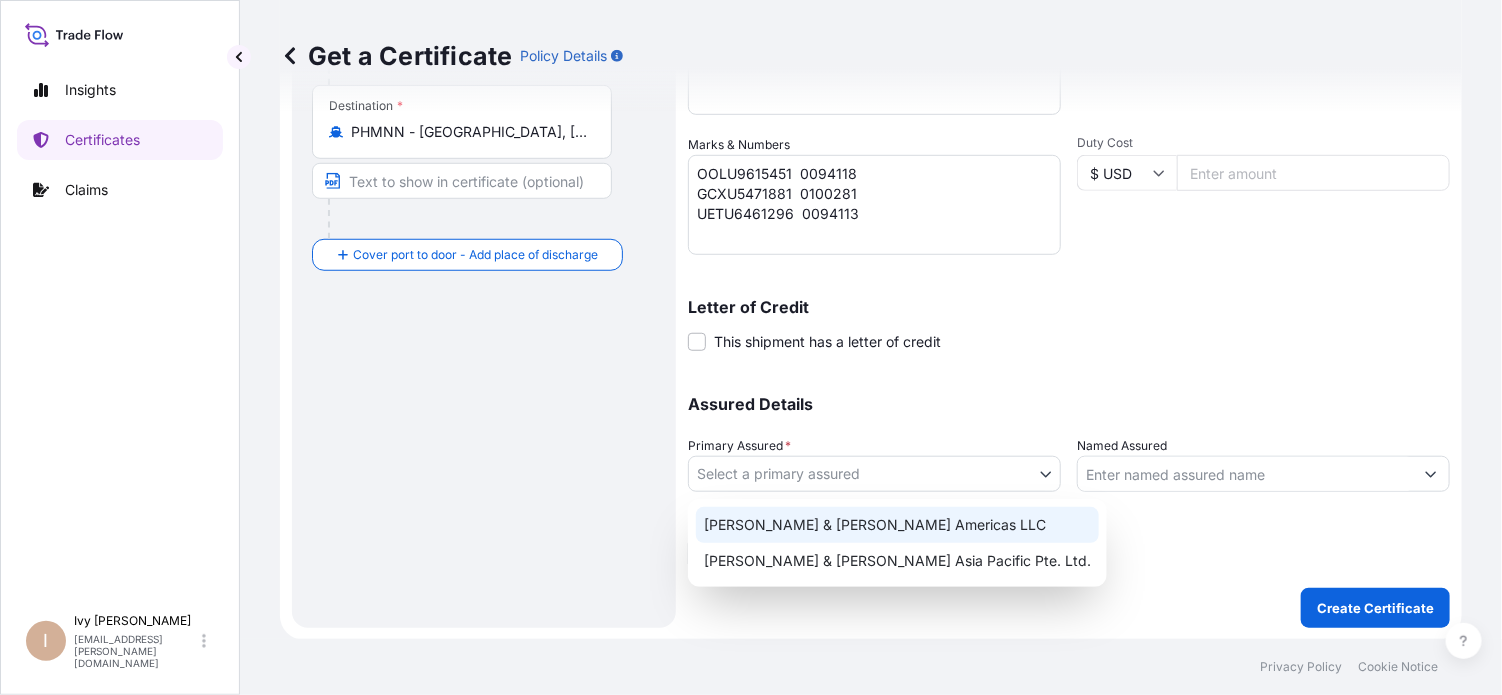 click on "Tate & Lyle Americas LLC" at bounding box center (897, 525) 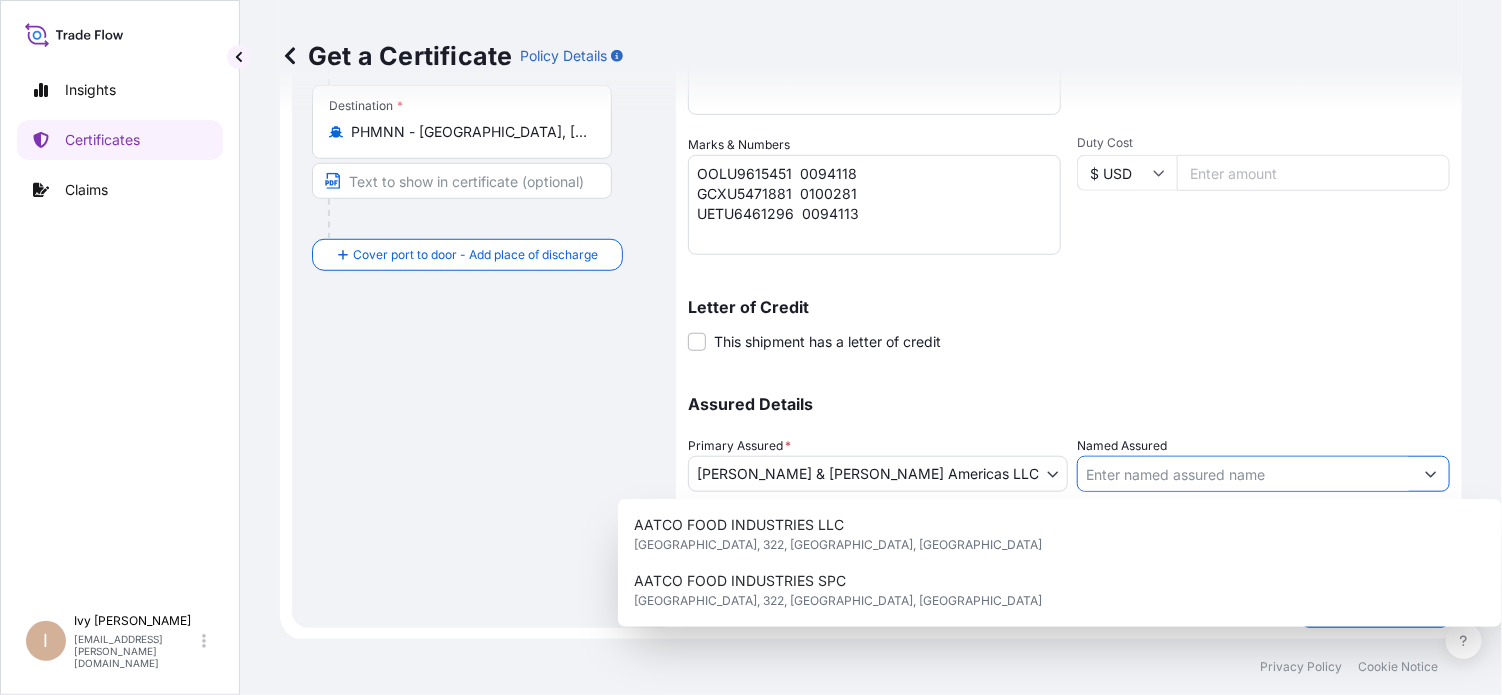 click on "Named Assured" at bounding box center [1245, 474] 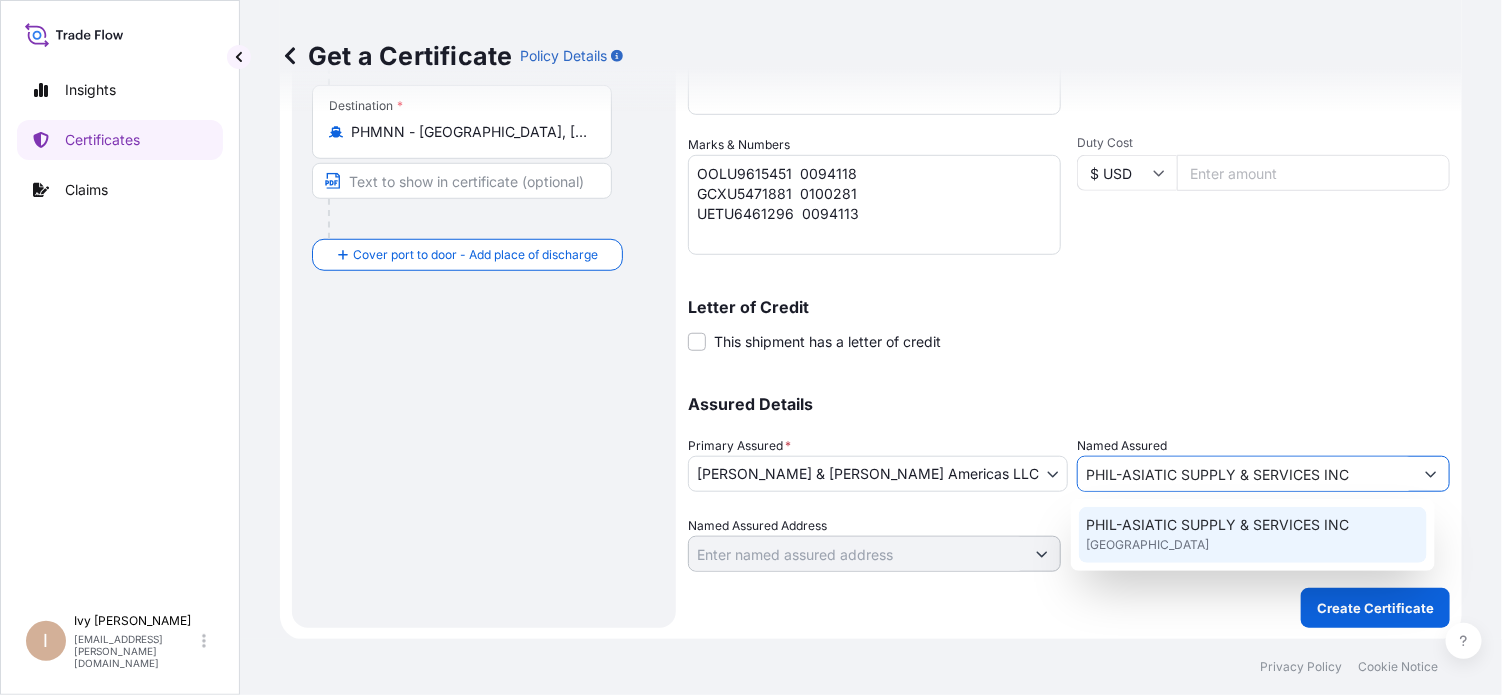 type on "PHIL-ASIATIC SUPPLY & SERVICES INC" 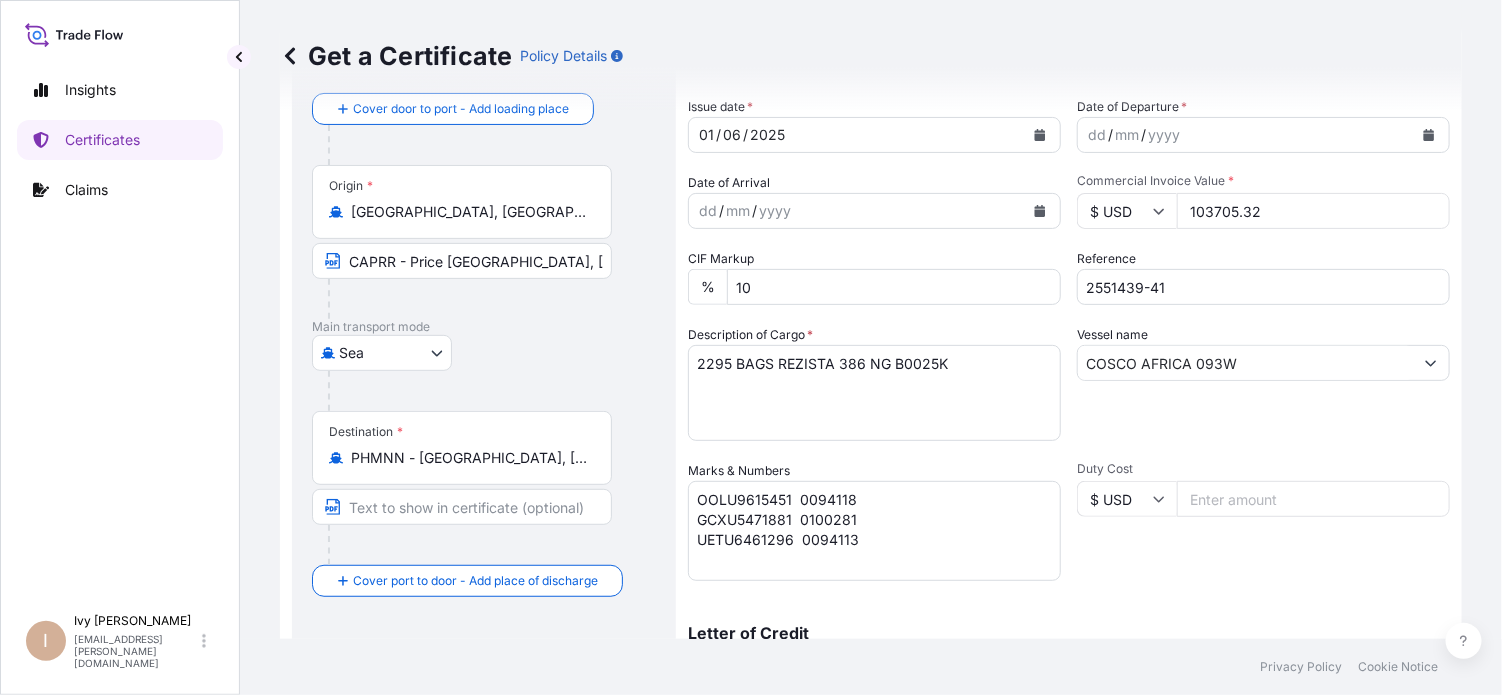 scroll, scrollTop: 29, scrollLeft: 0, axis: vertical 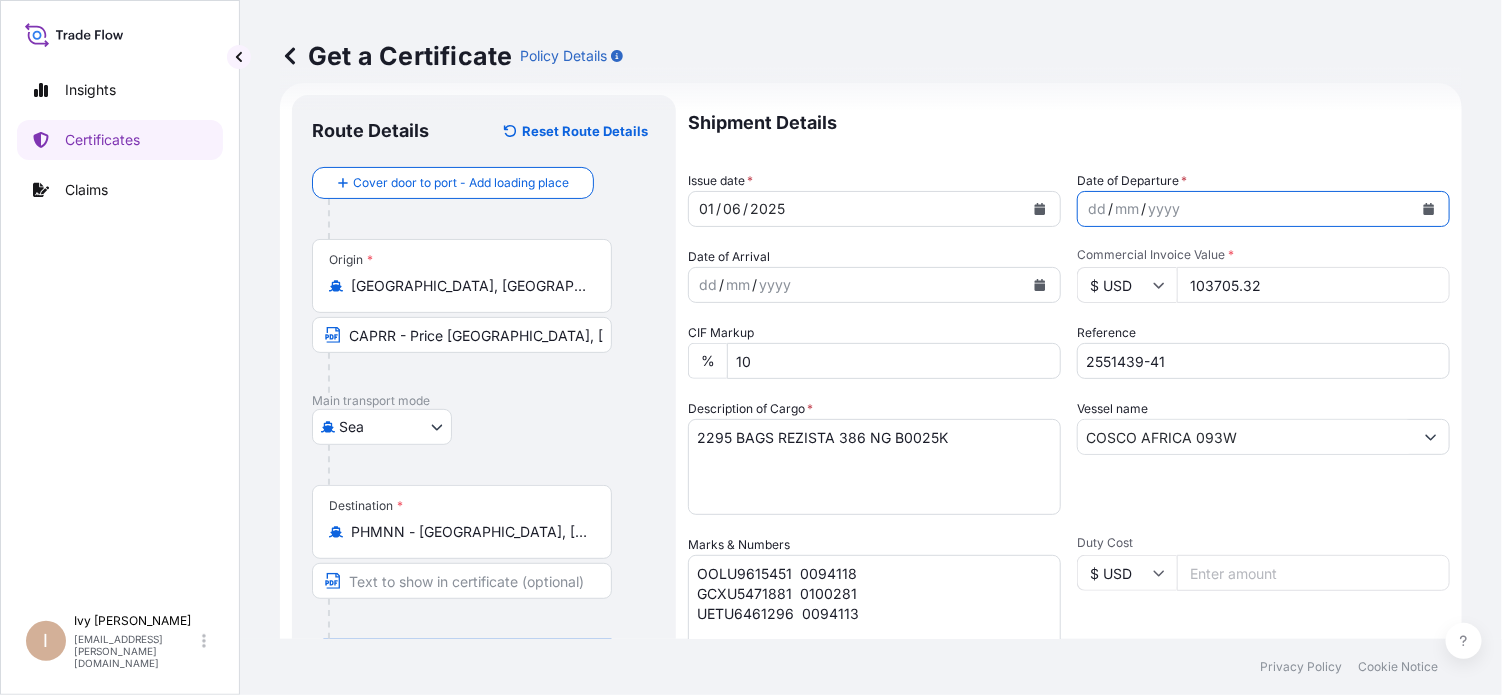click 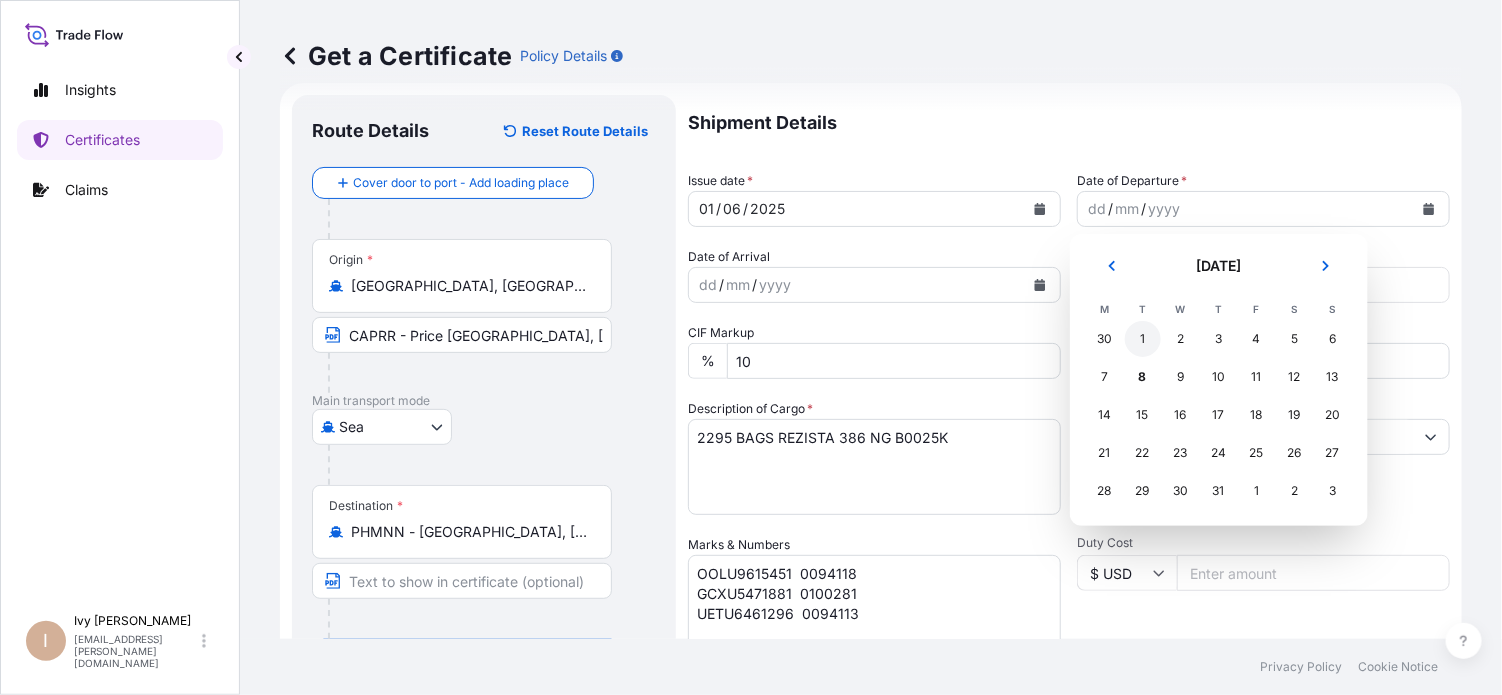 click on "1" at bounding box center (1143, 339) 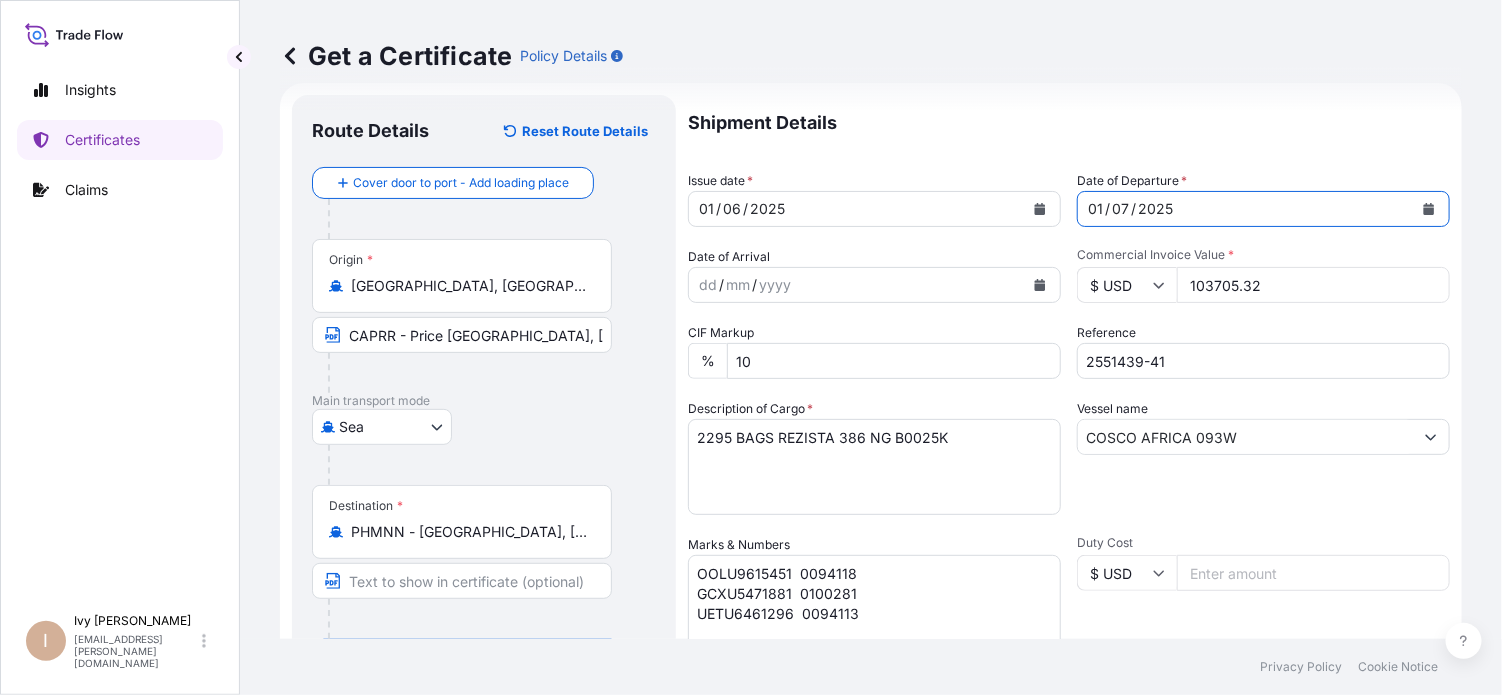 click 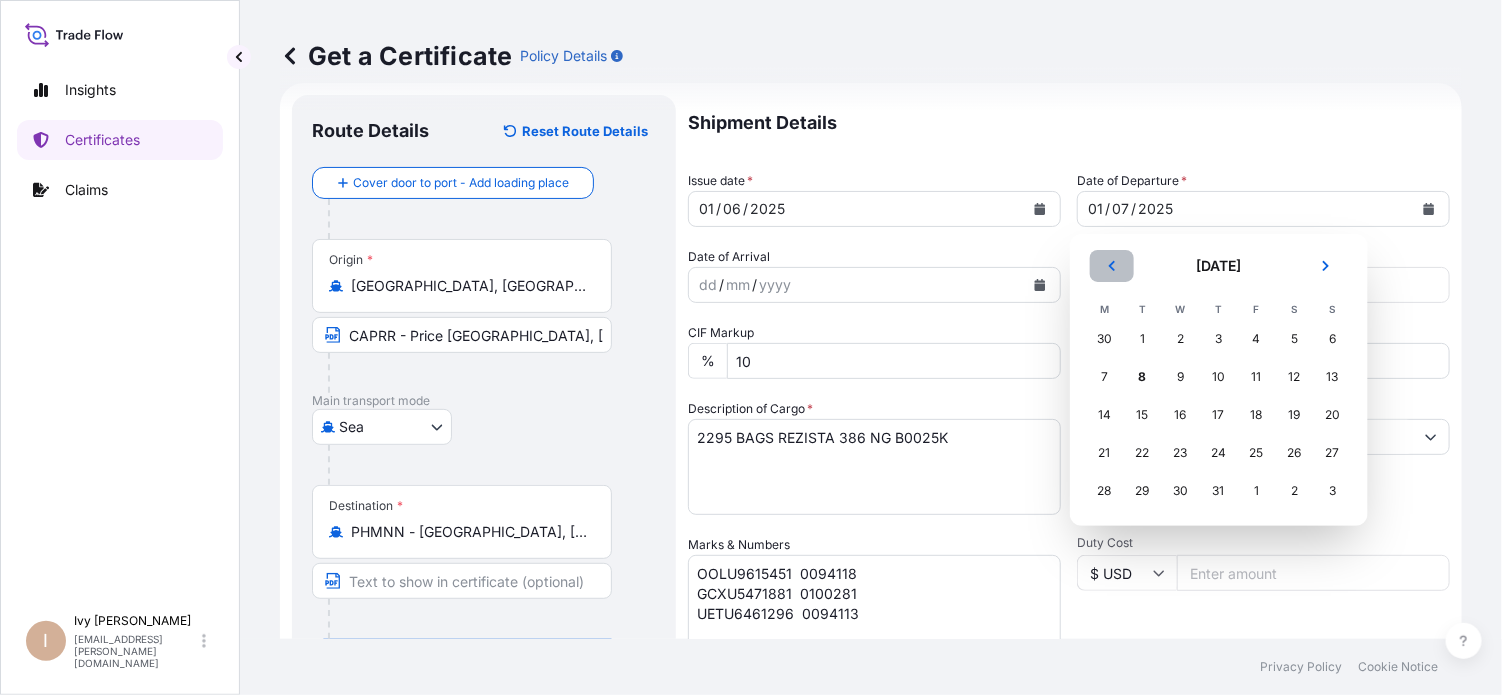 click 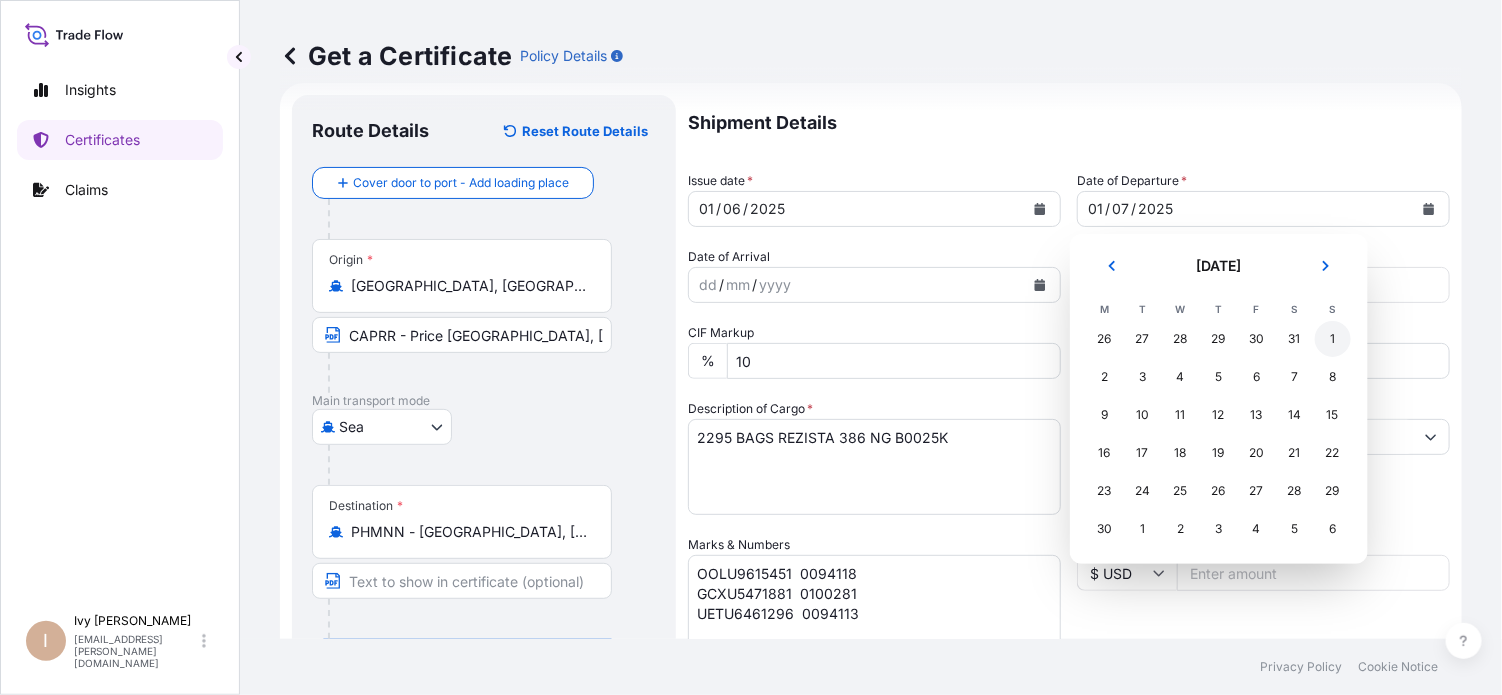 click on "1" at bounding box center (1333, 339) 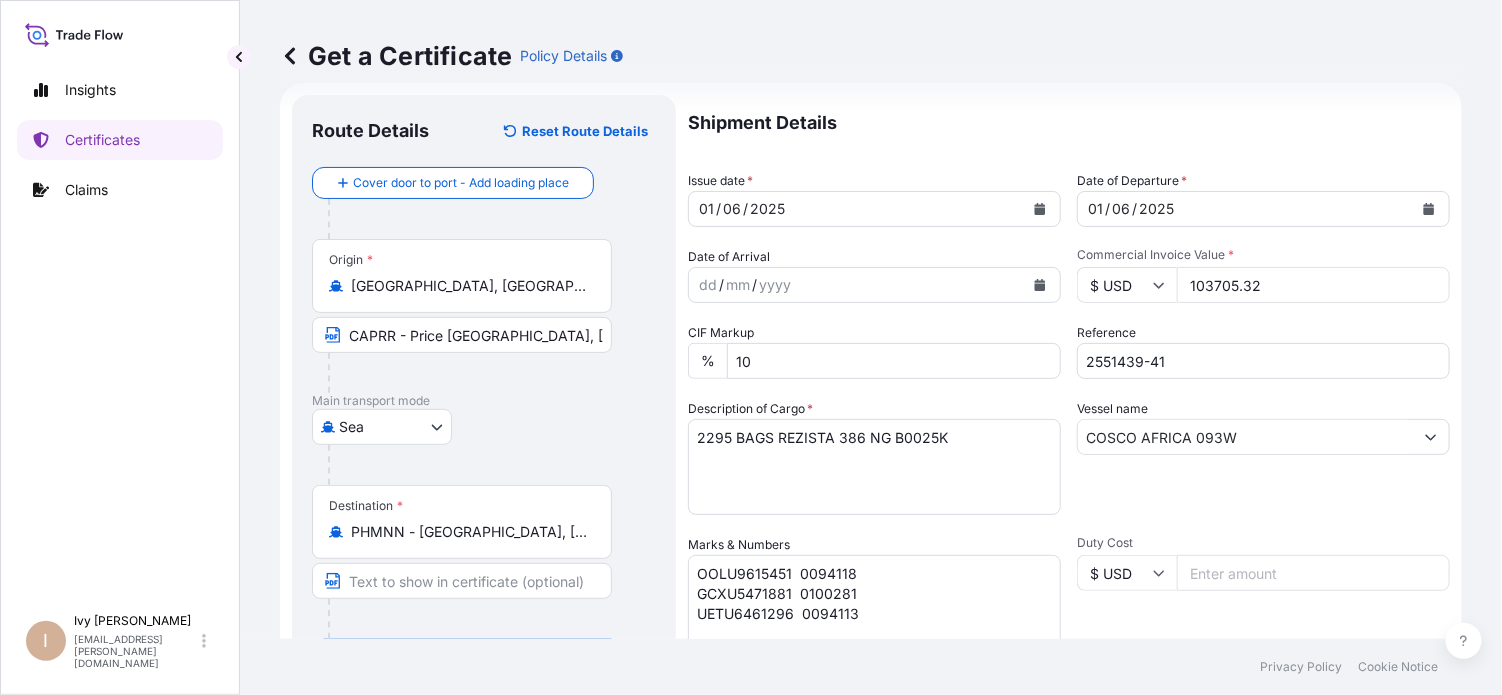 click on "Shipment Details" at bounding box center [1069, 123] 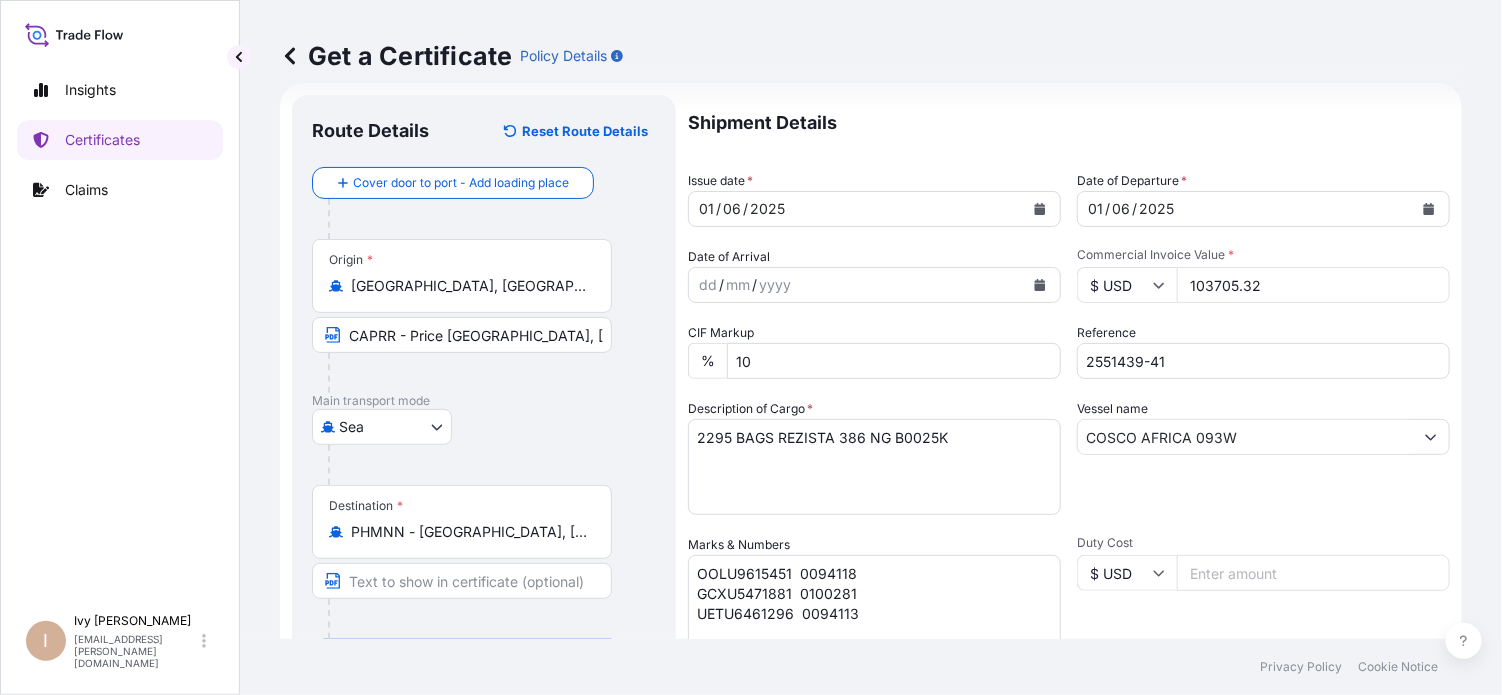 scroll, scrollTop: 429, scrollLeft: 0, axis: vertical 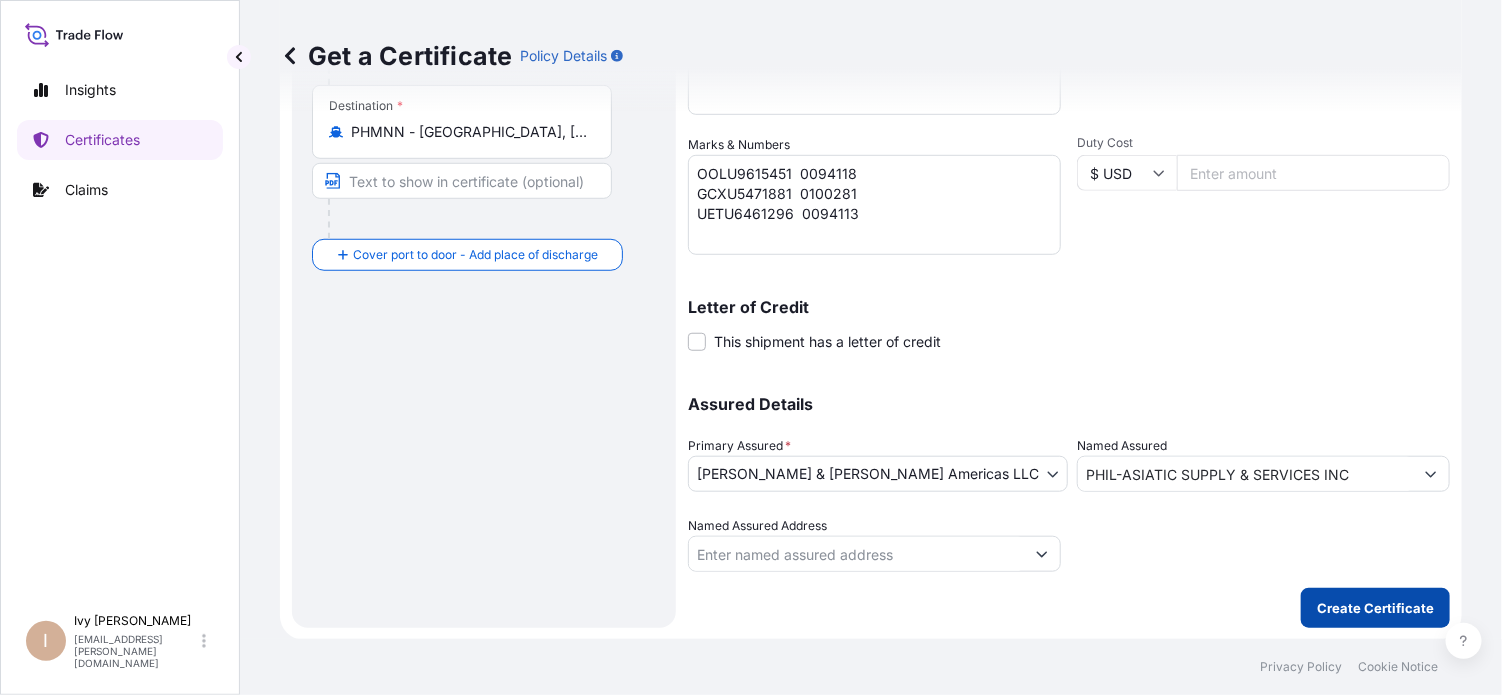 click on "Create Certificate" at bounding box center (1375, 608) 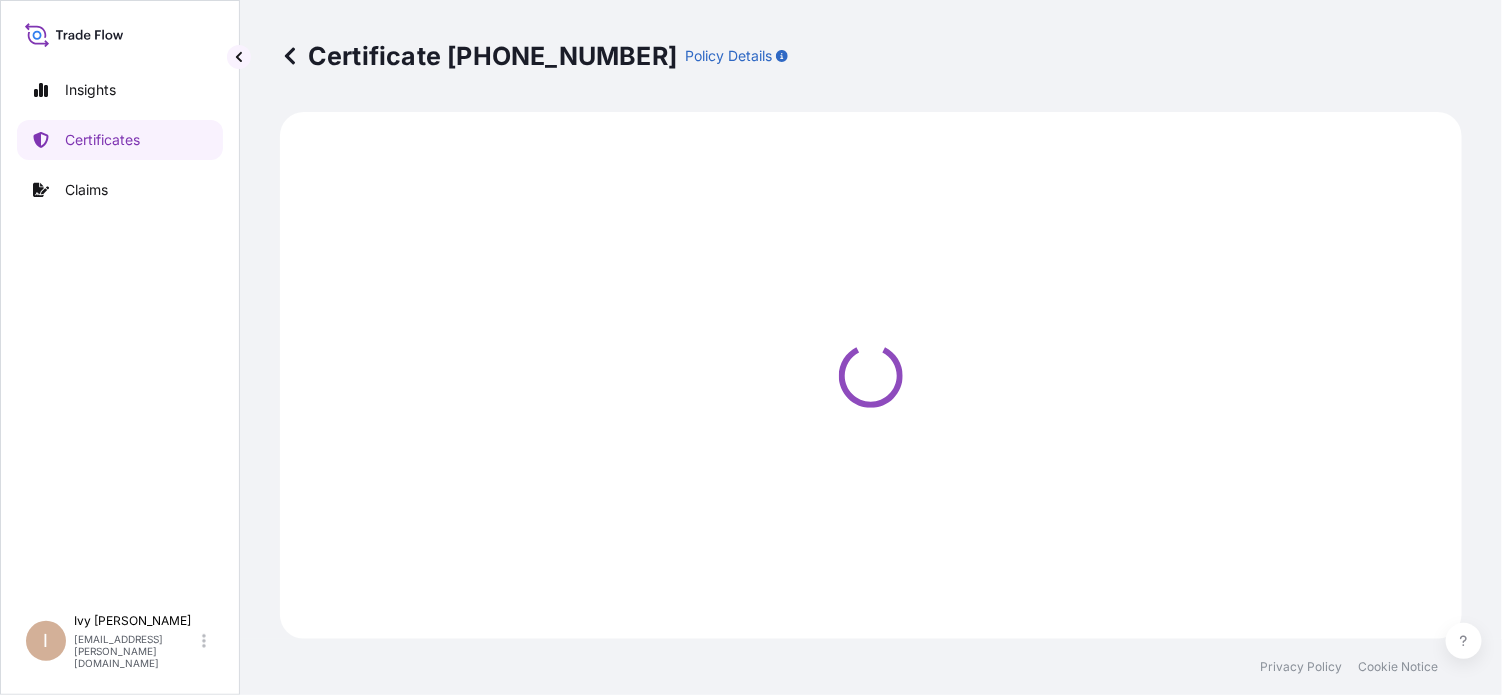 scroll, scrollTop: 0, scrollLeft: 0, axis: both 